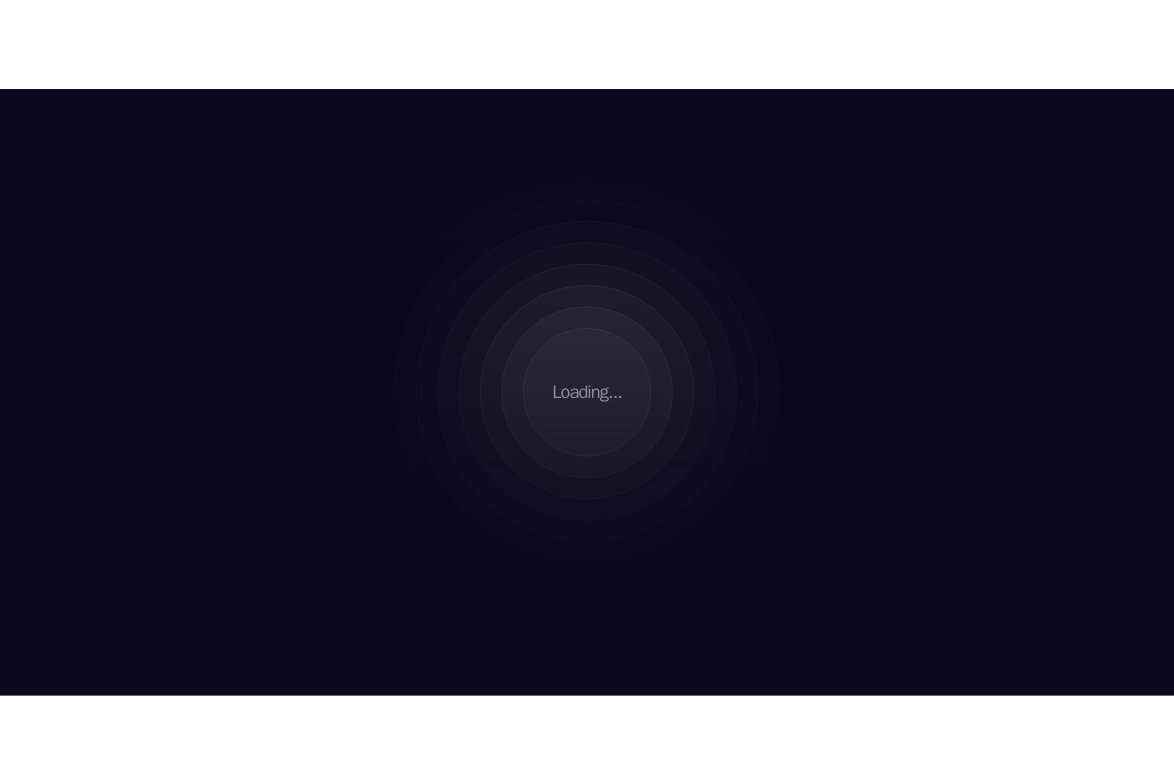 scroll, scrollTop: 0, scrollLeft: 0, axis: both 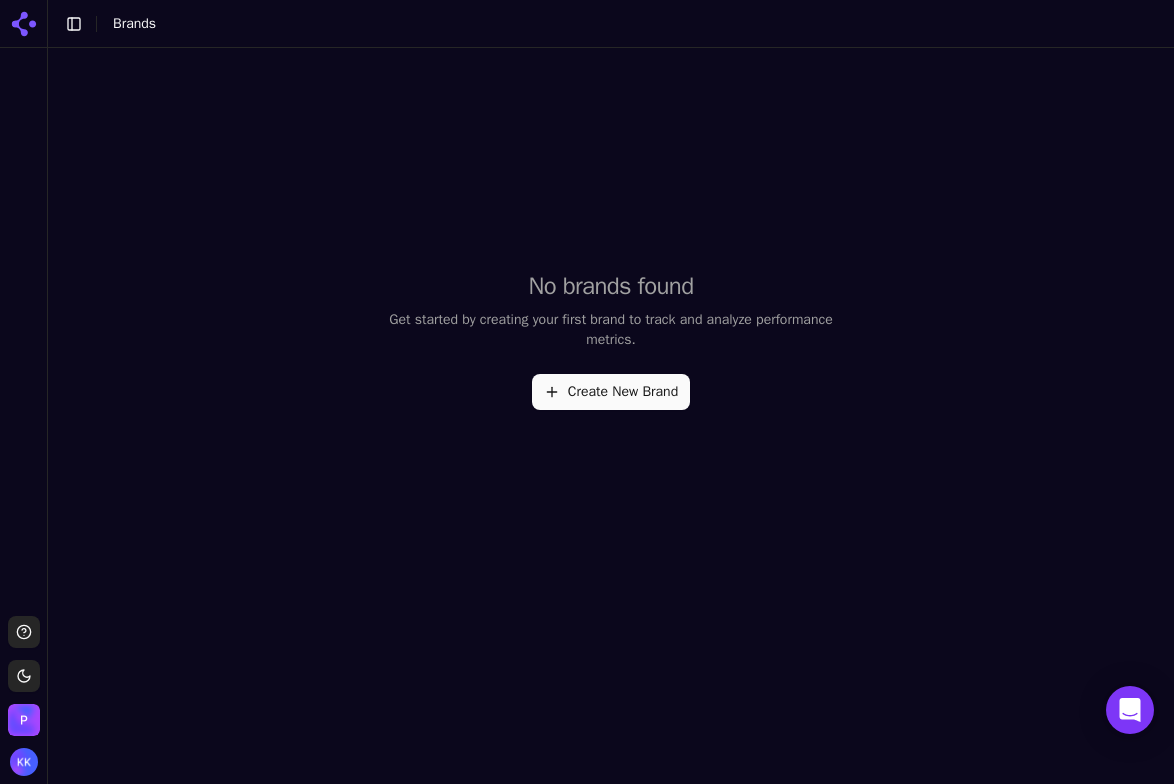 click on "Create New Brand" at bounding box center (611, 392) 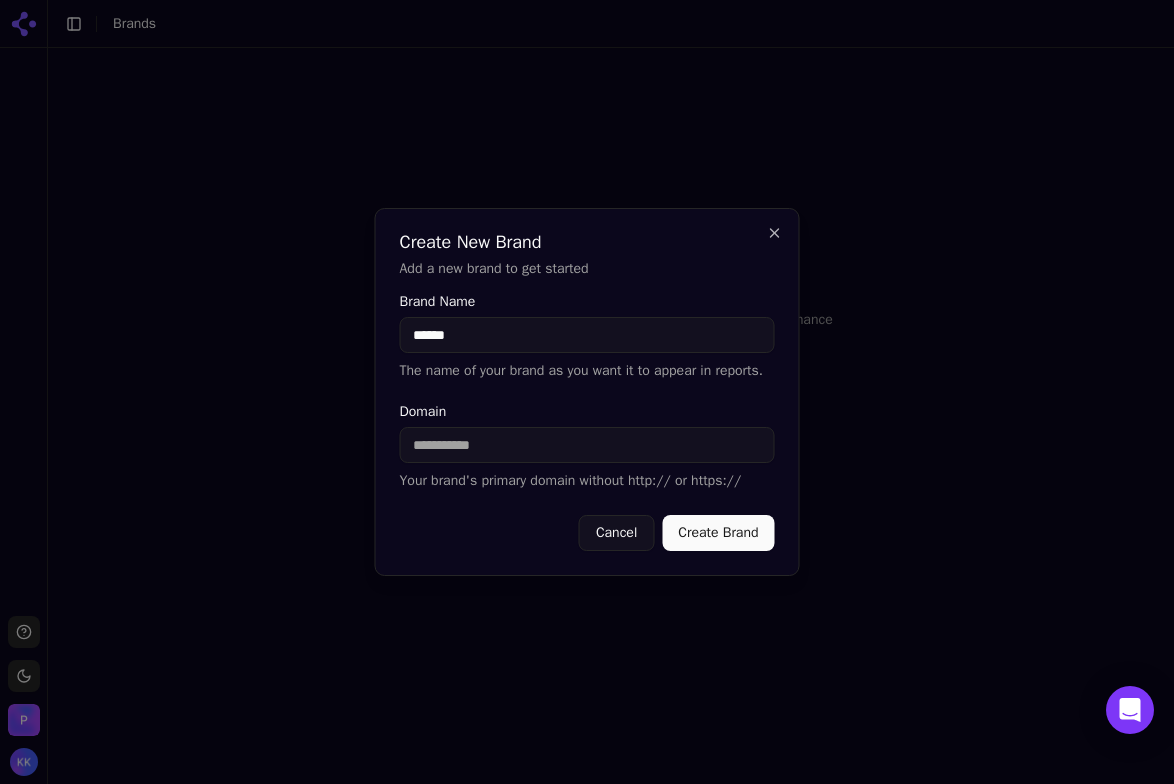 type on "******" 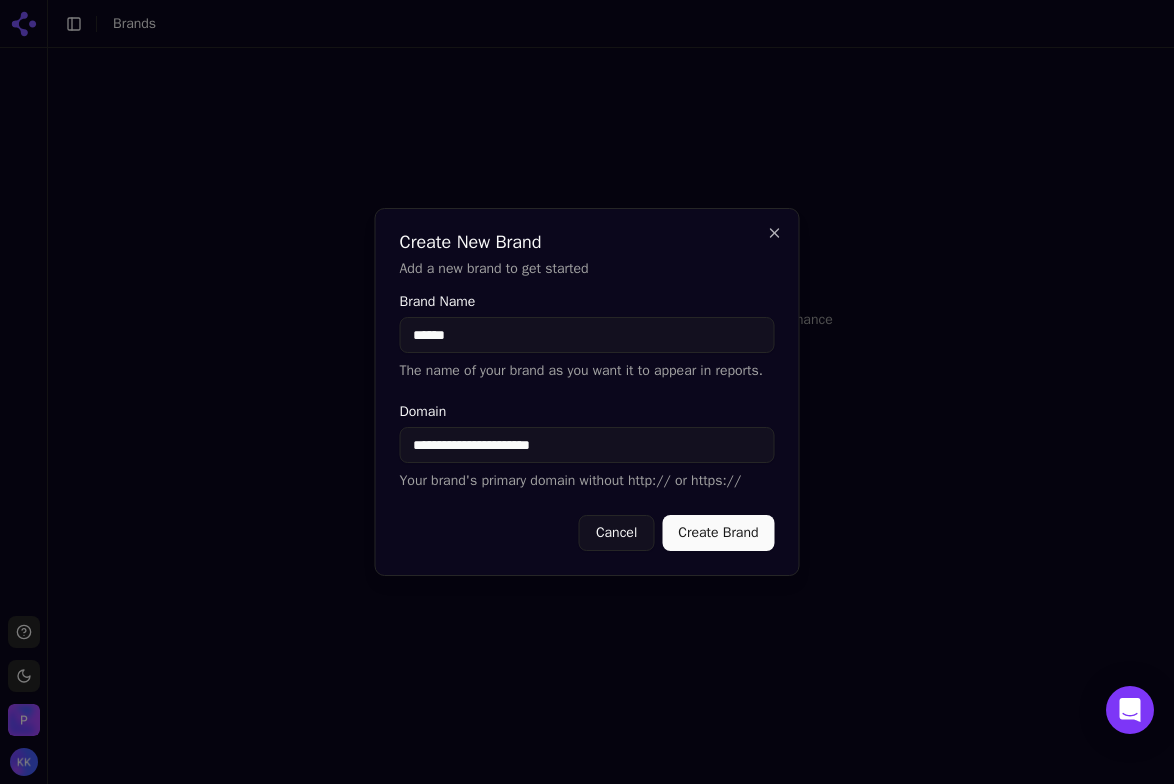 click on "Create Brand" at bounding box center [718, 533] 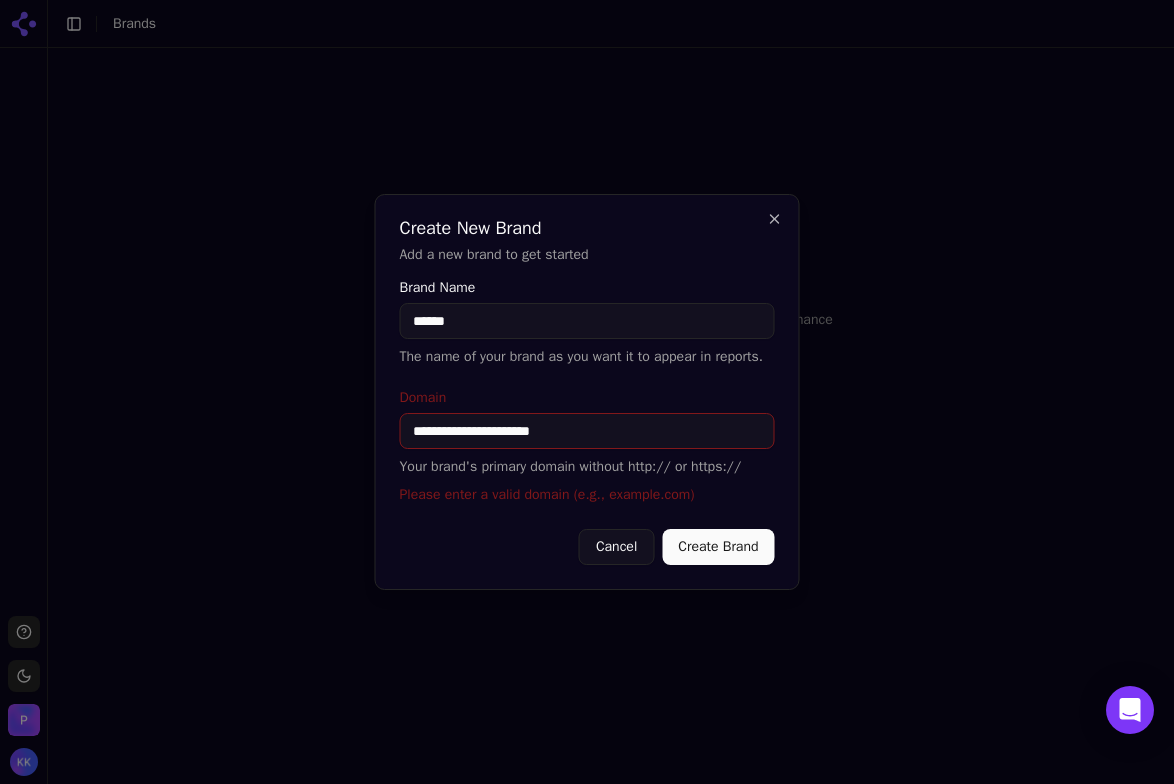 drag, startPoint x: 456, startPoint y: 447, endPoint x: 367, endPoint y: 441, distance: 89.20202 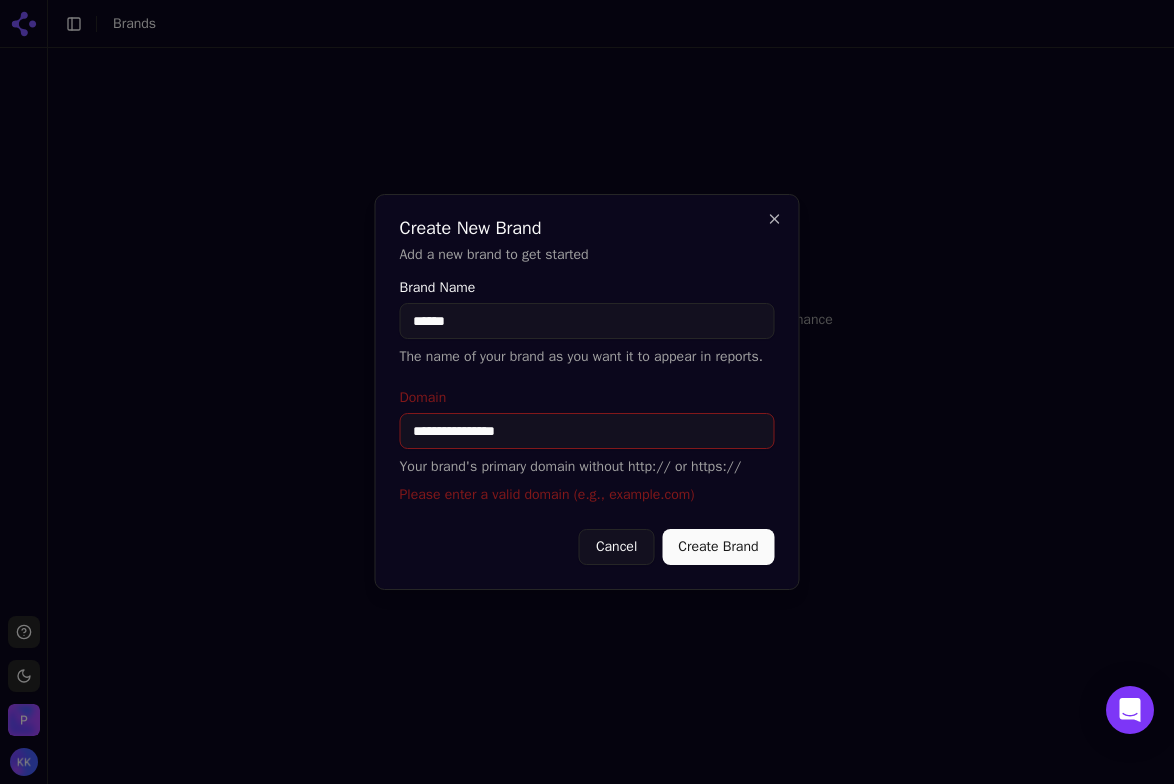 click on "**********" at bounding box center [587, 431] 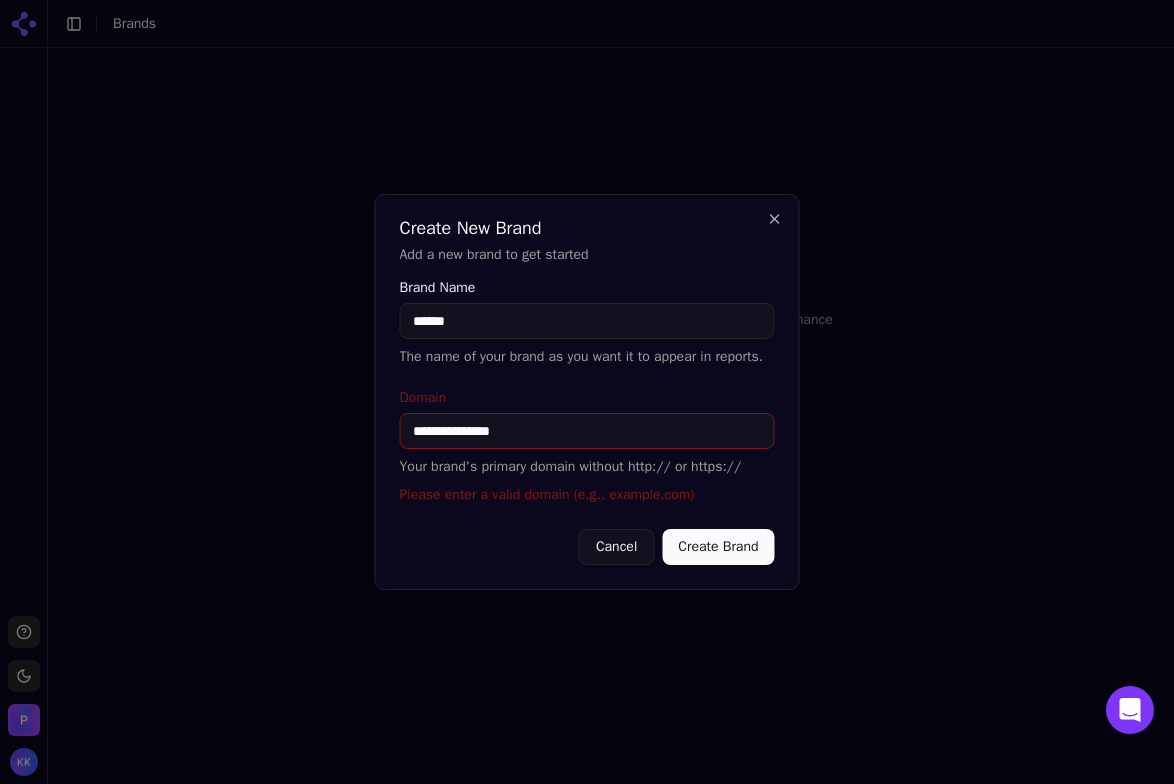 click on "**********" at bounding box center [587, 431] 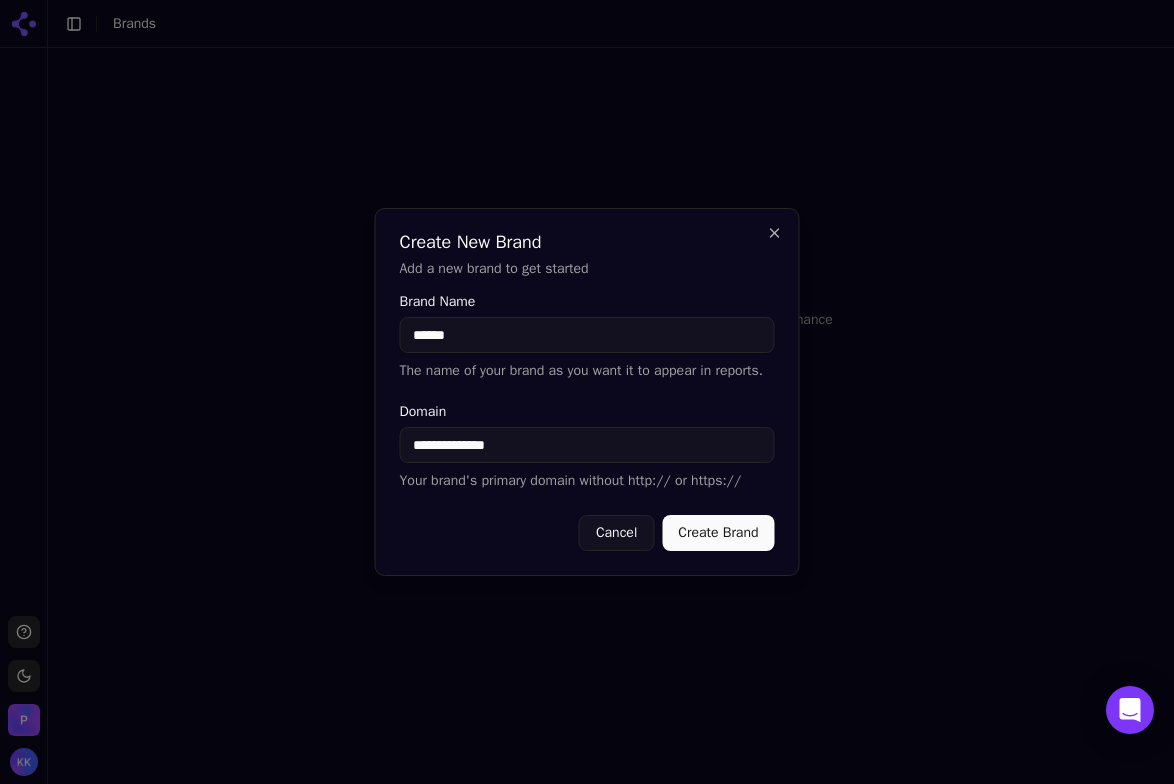 type on "**********" 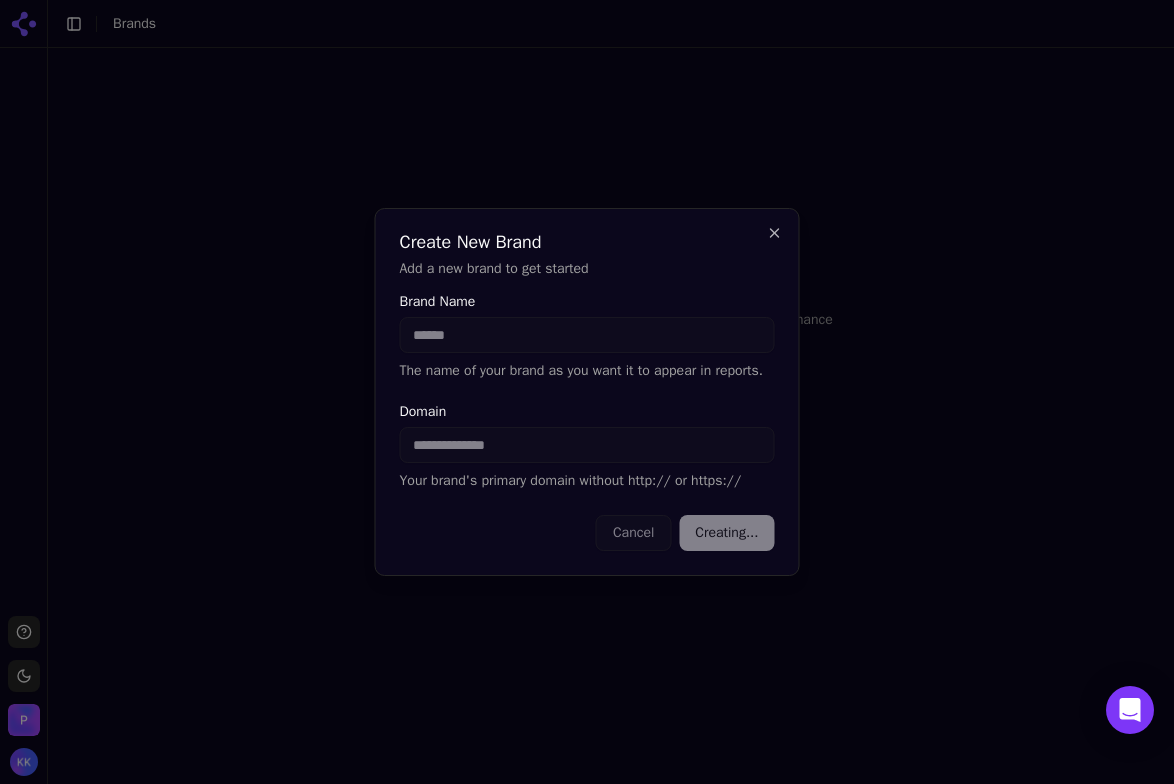 type 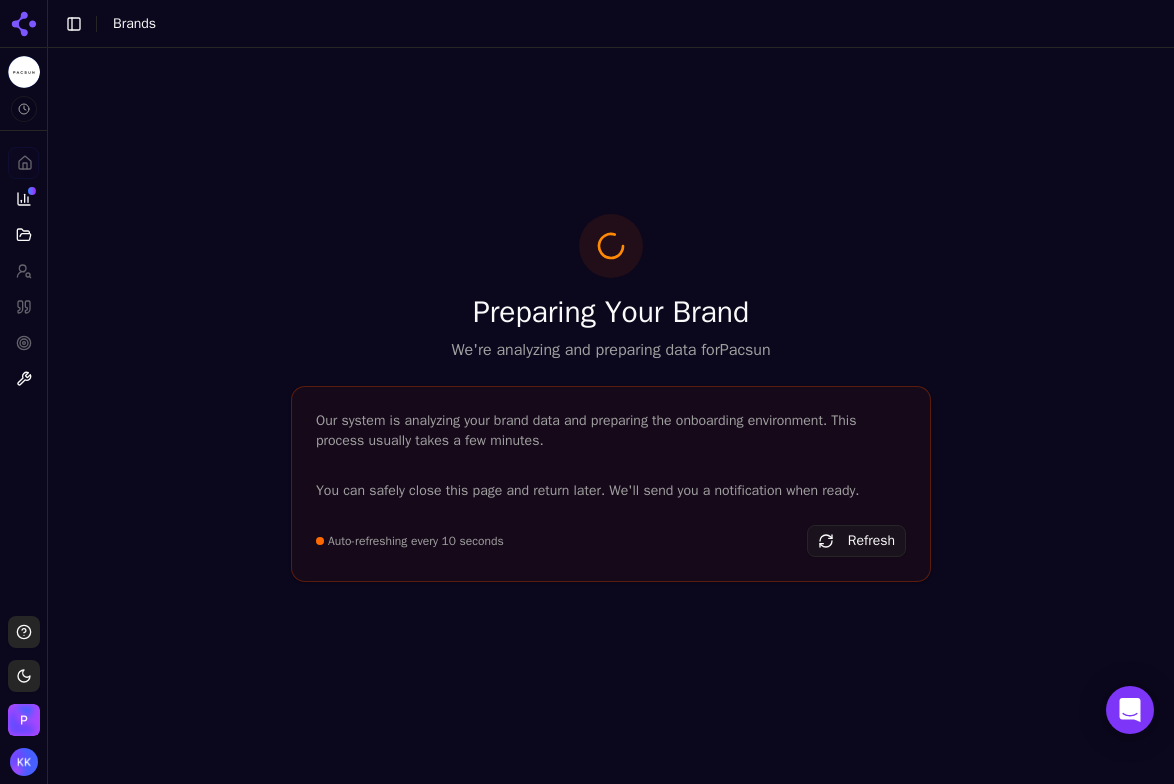 click on "Prompts" at bounding box center (23, 271) 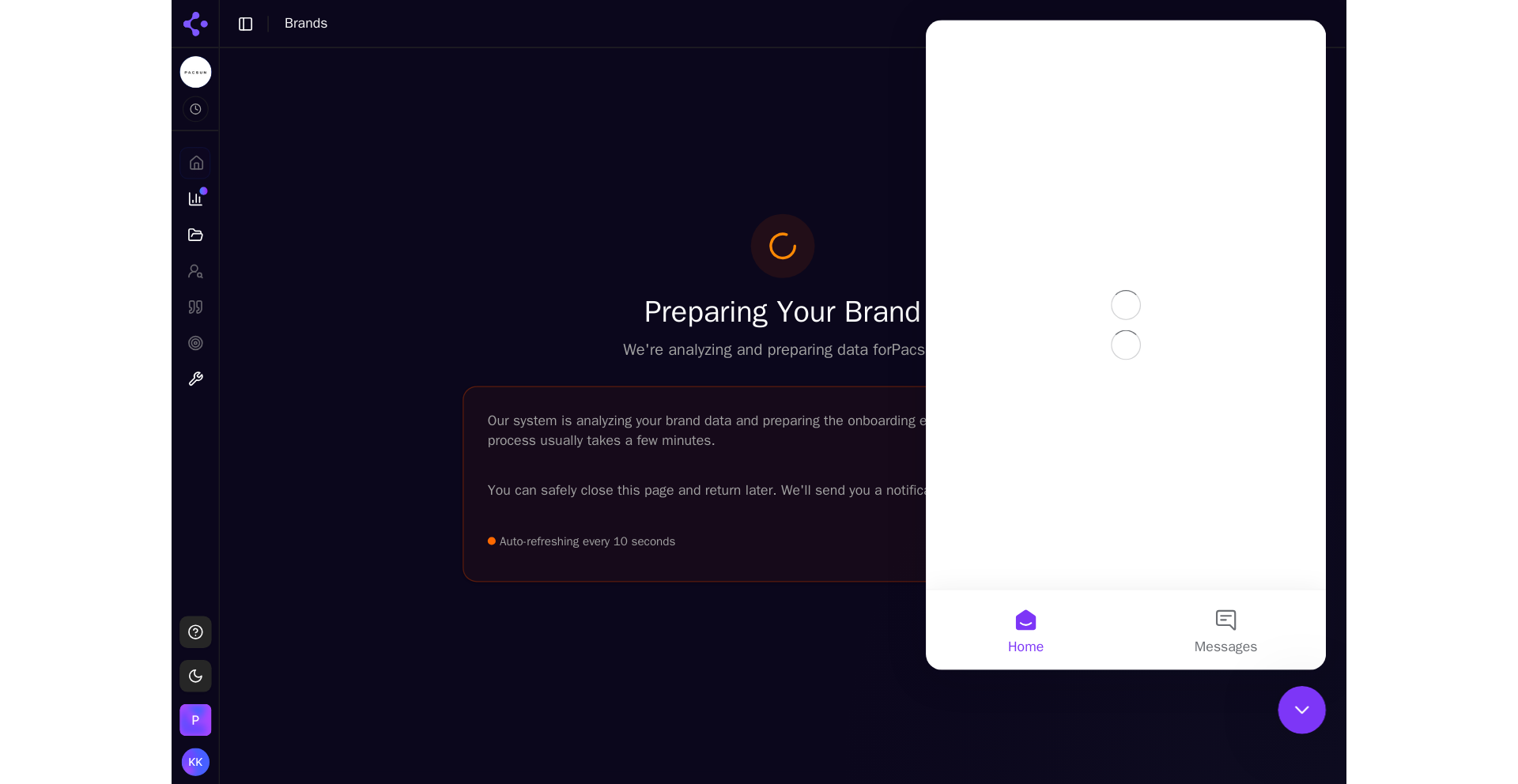 scroll, scrollTop: 0, scrollLeft: 0, axis: both 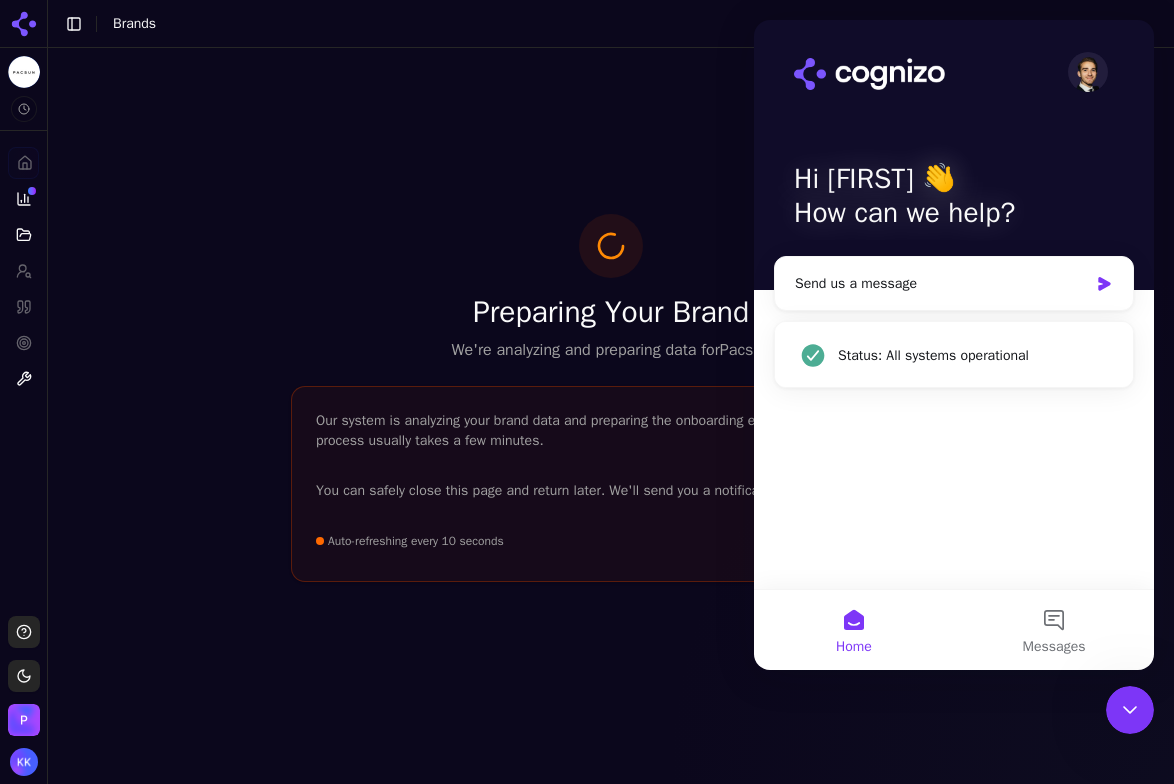 click on "Home" at bounding box center [854, 630] 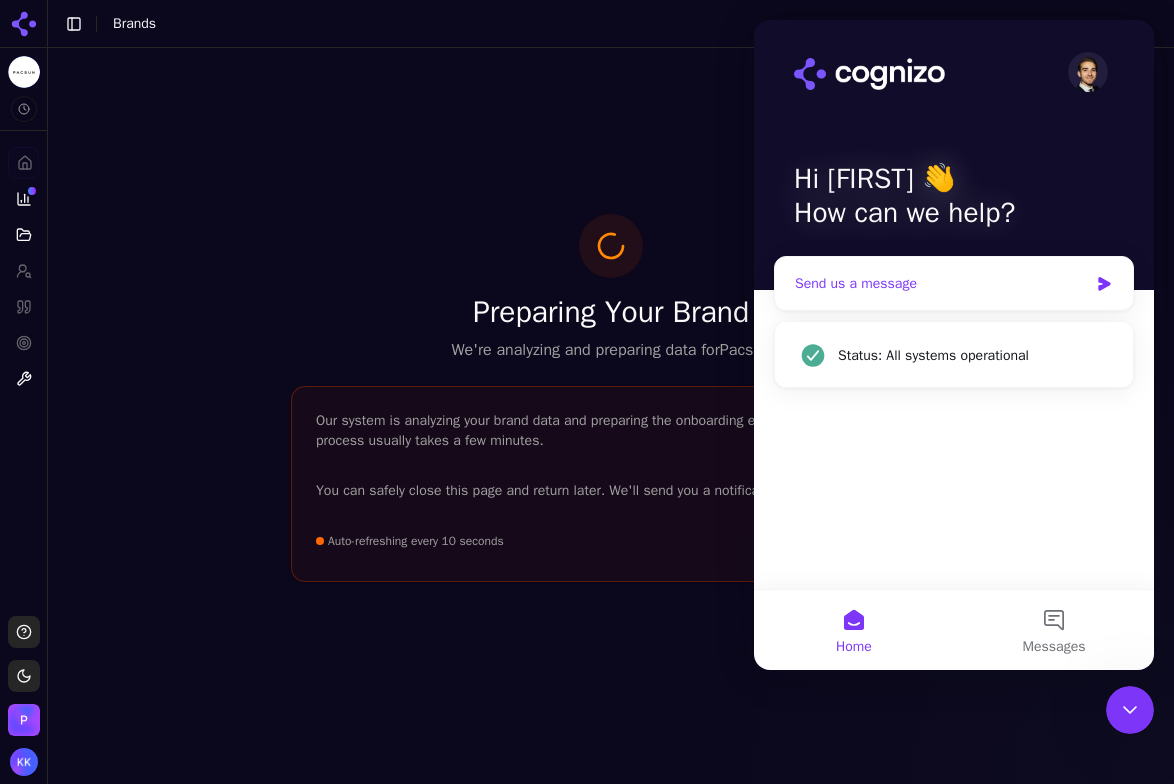 click on "Send us a message" at bounding box center (941, 283) 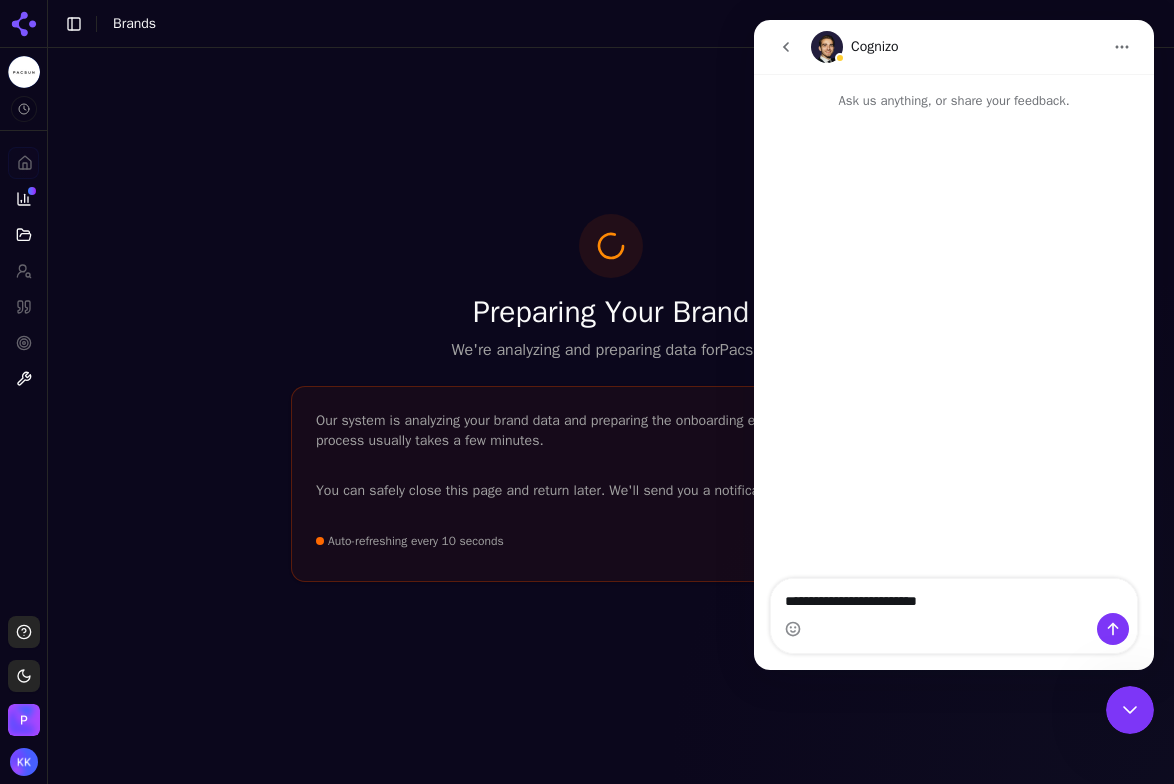 type on "**********" 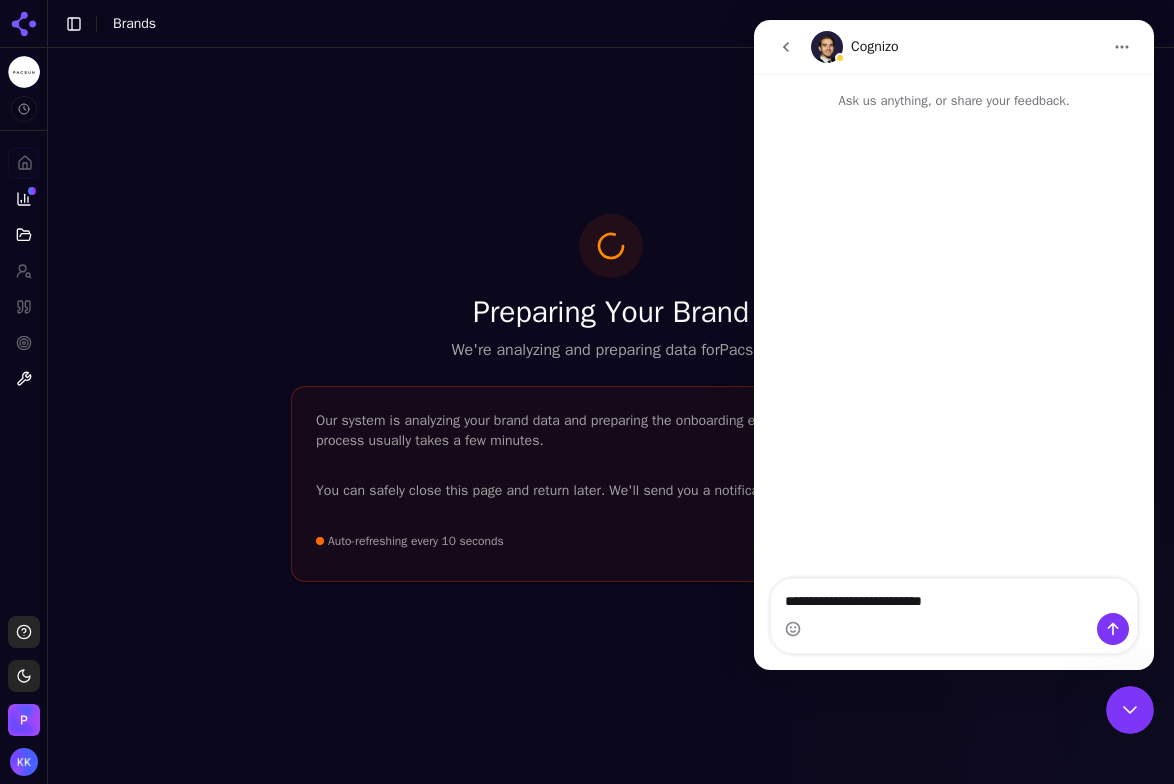 type 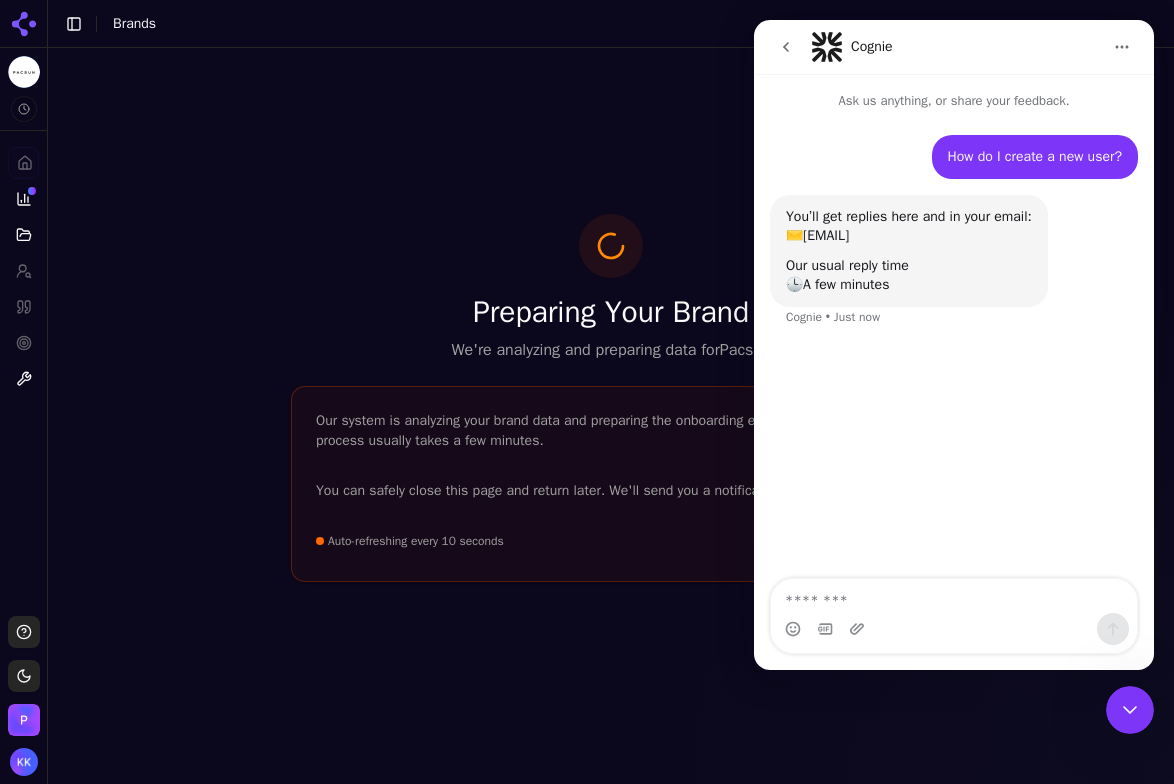 click on "Pacsun Platform Home Competition Topics Prompts Citations Optimize Toolbox Support Toggle theme Pacsun Toggle Sidebar Brands Preparing Your Brand We're analyzing and preparing data for Pacsun Our system is analyzing your brand data and preparing the onboarding environment. This process usually takes a few minutes. You can safely close this page and return later. We'll send you a notification when ready. Auto-refreshing every 10 seconds Refresh" at bounding box center [587, 392] 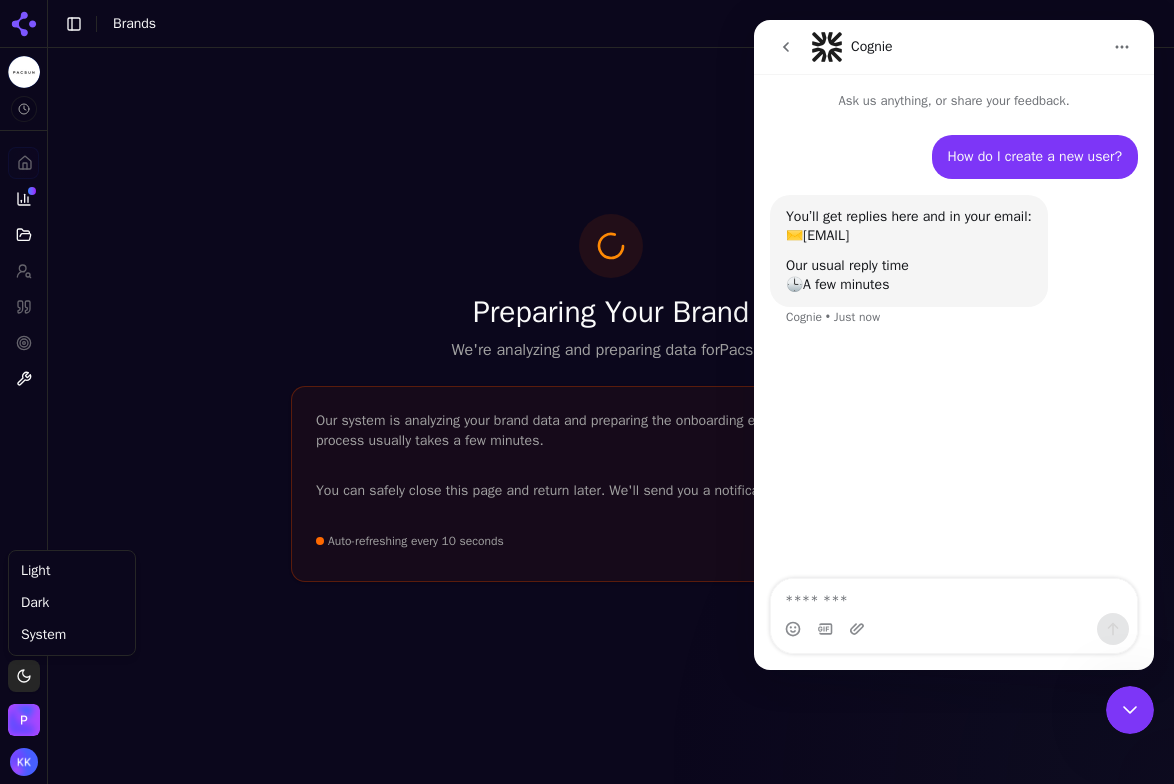 click on "Pacsun Platform Home Competition Topics Prompts Citations Optimize Toolbox Support Toggle theme Pacsun Toggle Sidebar Brands Preparing Your Brand We're analyzing and preparing data for Pacsun Our system is analyzing your brand data and preparing the onboarding environment. This process usually takes a few minutes. You can safely close this page and return later. We'll send you a notification when ready. Auto-refreshing every 10 seconds Refresh Light Dark System" at bounding box center [587, 392] 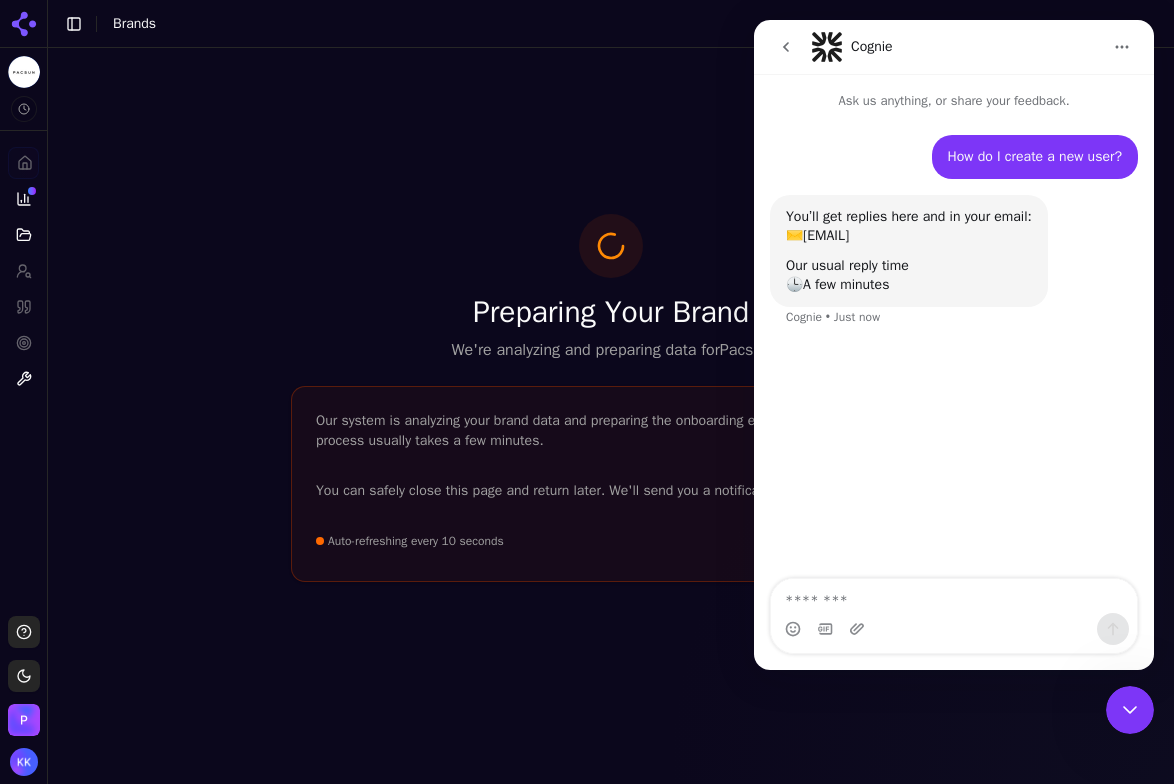click at bounding box center (24, 720) 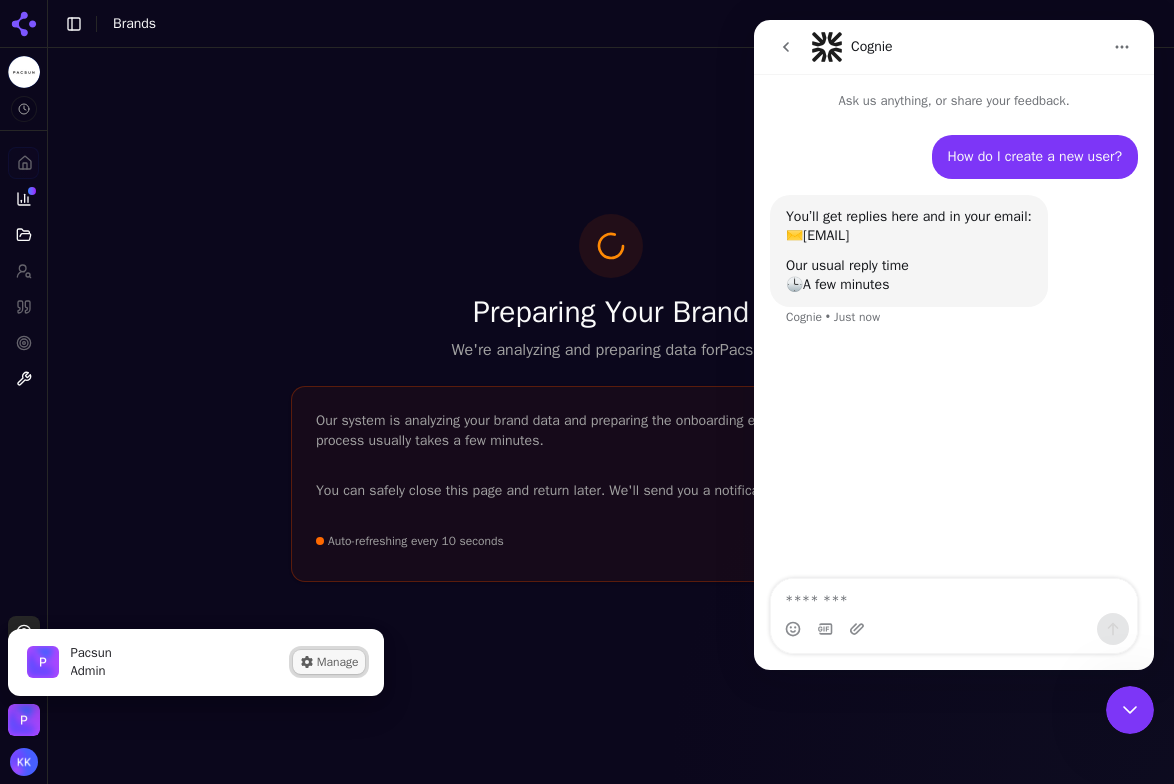 click on "Manage" at bounding box center (329, 662) 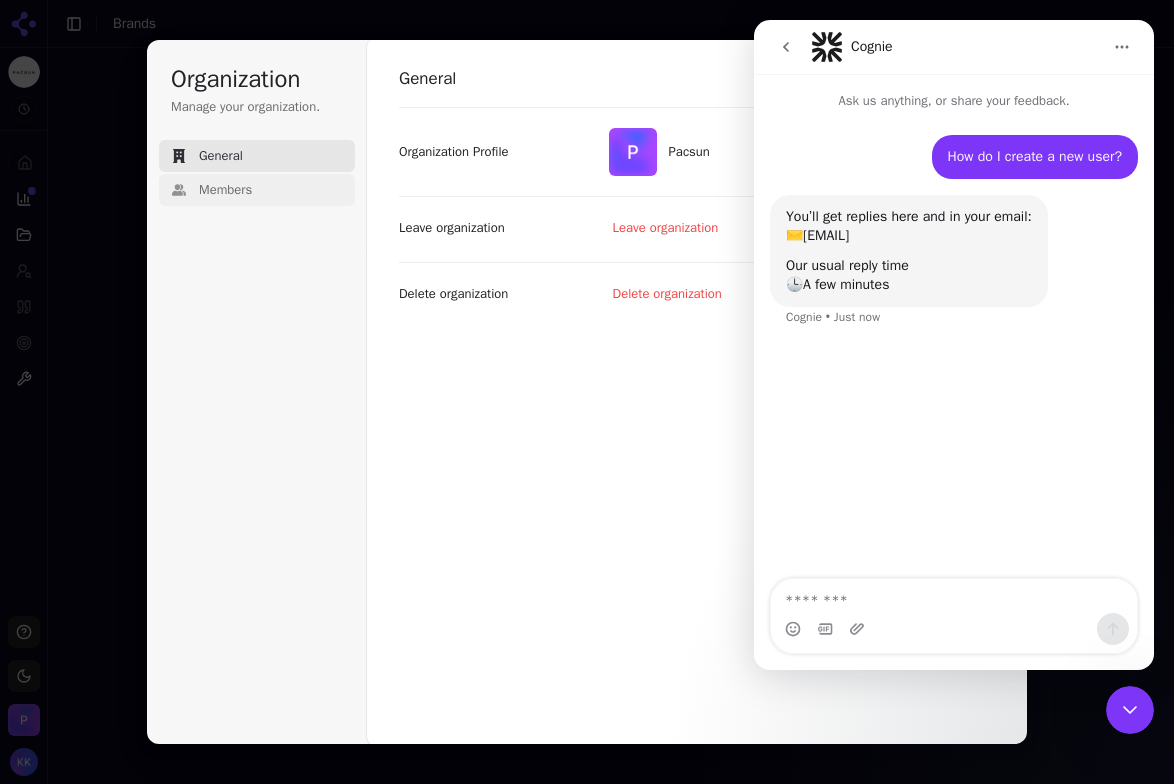 click on "Members" at bounding box center (257, 190) 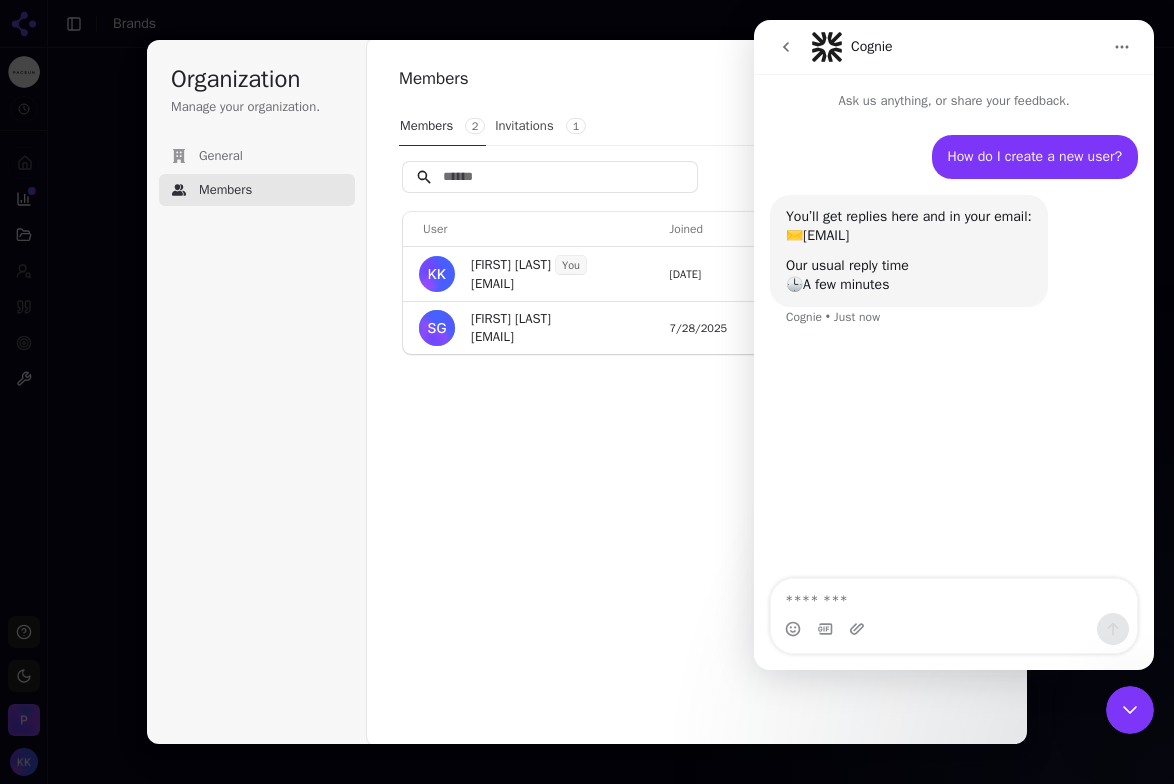 click at bounding box center [1122, 47] 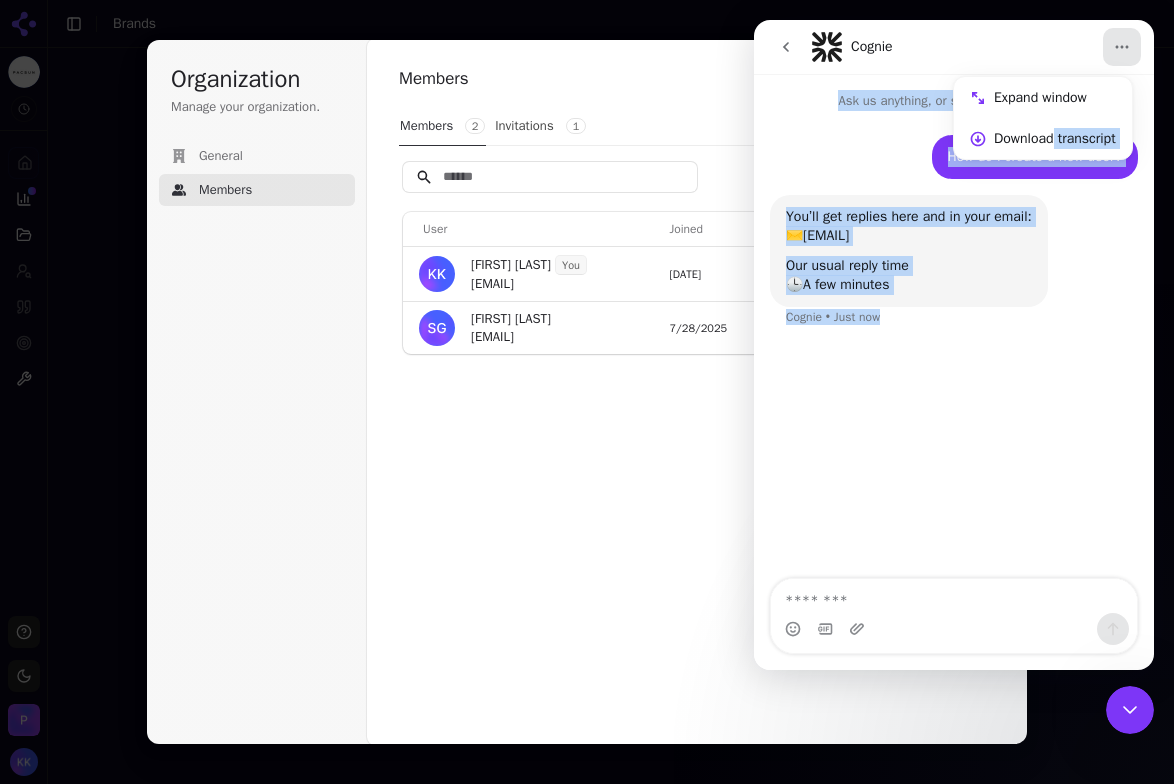 drag, startPoint x: 1055, startPoint y: 133, endPoint x: 617, endPoint y: 486, distance: 562.54156 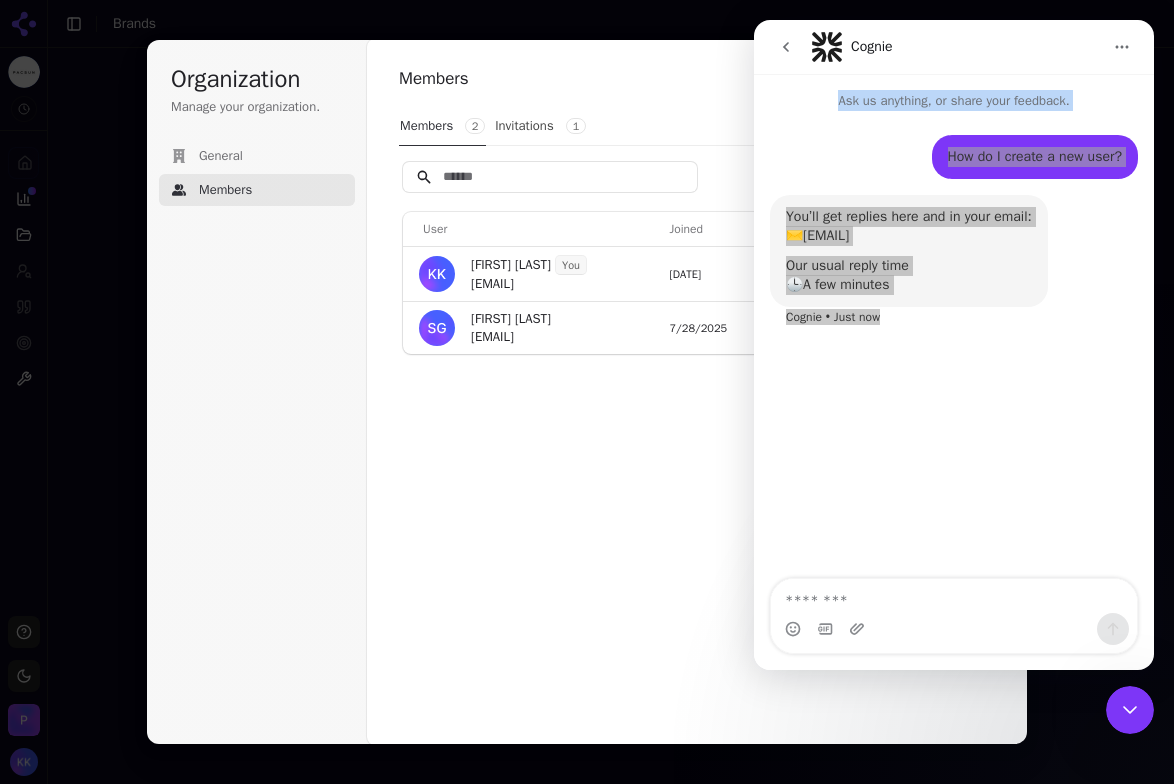 click on "Members Members 2 Invitations 1 Invite User Joined Role Actions [FIRST] [LAST] You [EMAIL] [DATE] Admin [FIRST] [LAST] [EMAIL] [DATE] Admin" at bounding box center [697, 392] 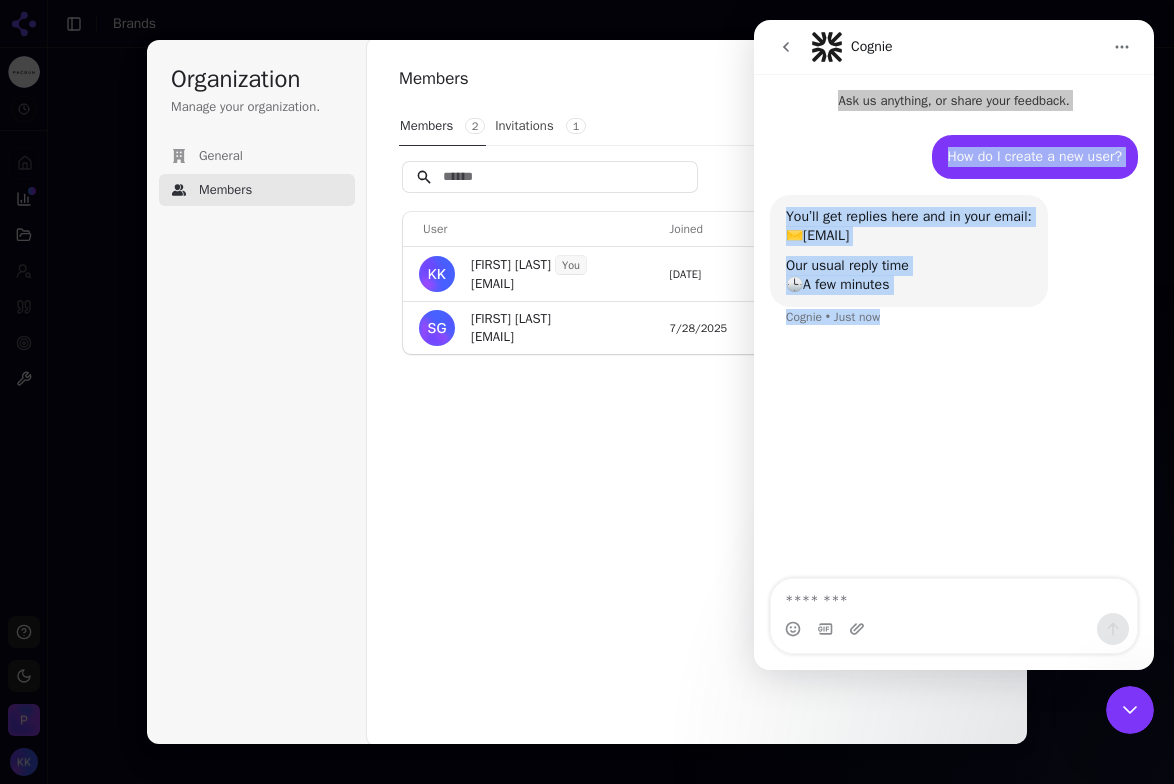 click 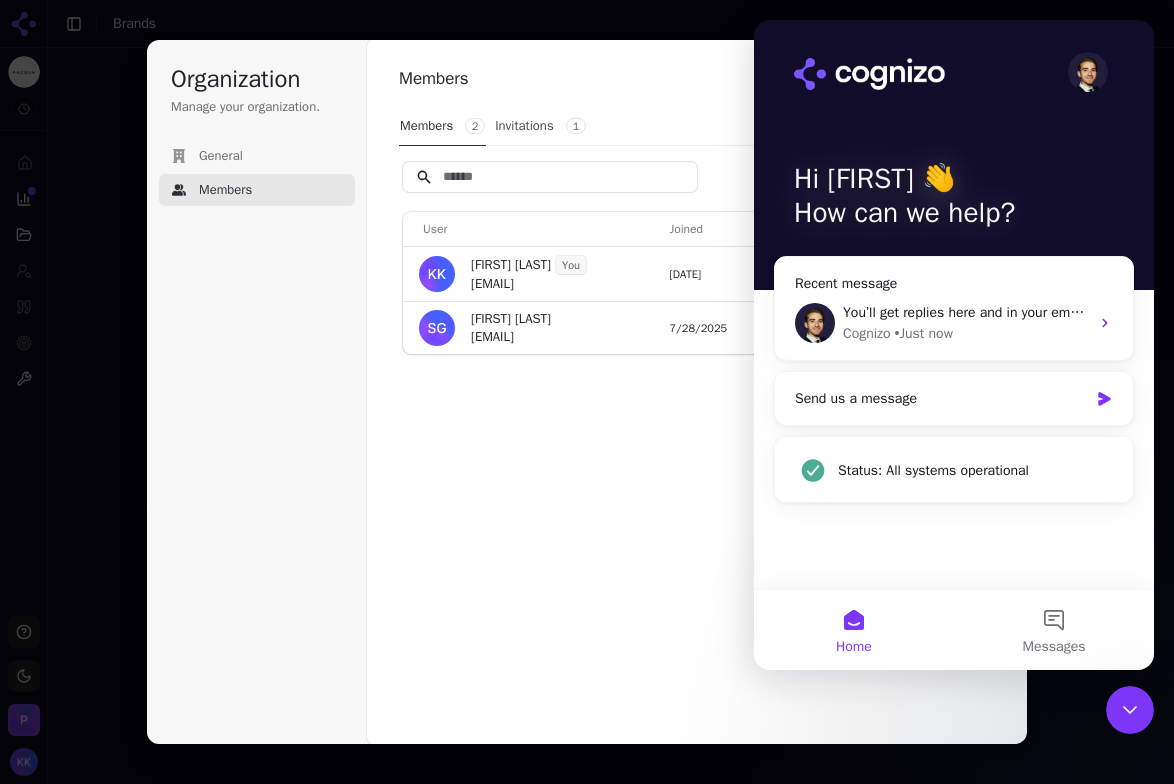 click on "Members Members 2 Invitations 1 Invite User Joined Role Actions [FIRST] [LAST] You [EMAIL] [DATE] Admin [FIRST] [LAST] [EMAIL] [DATE] Admin" at bounding box center [697, 212] 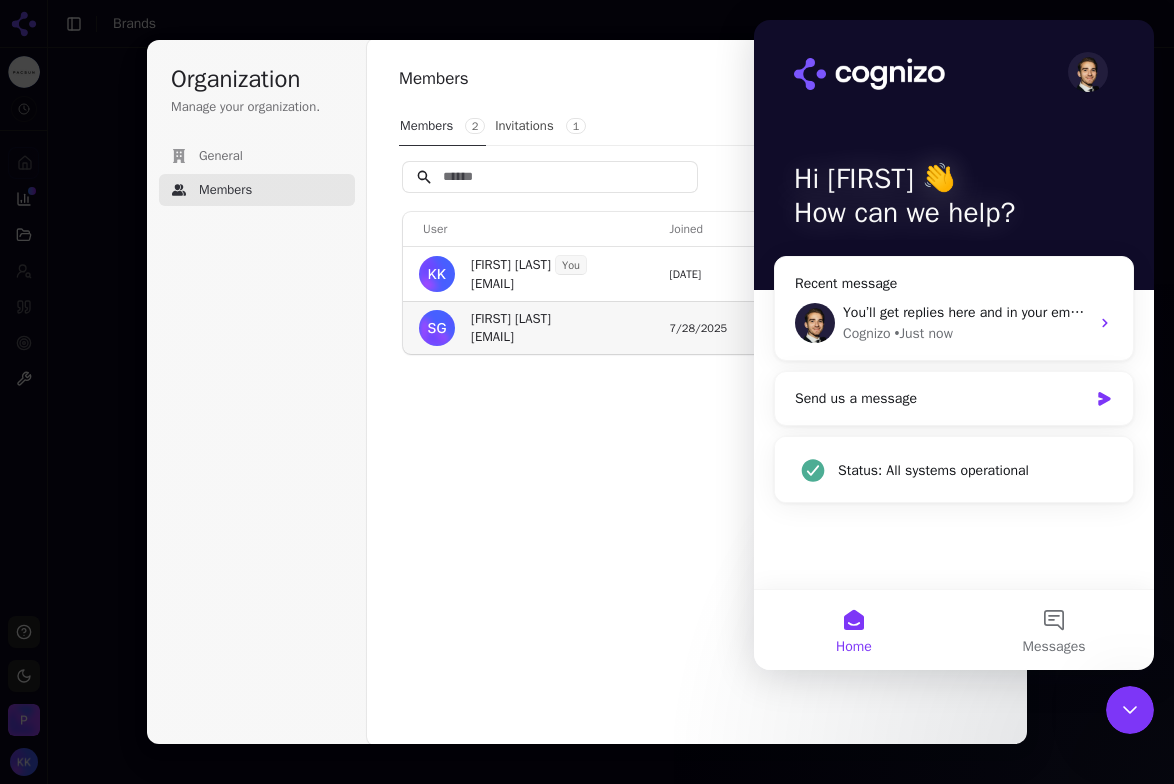 click on "User Joined Role Actions [FIRST] [LAST] You [EMAIL] [DATE] Admin [FIRST] [LAST] [EMAIL] [DATE] Admin" at bounding box center (697, 283) 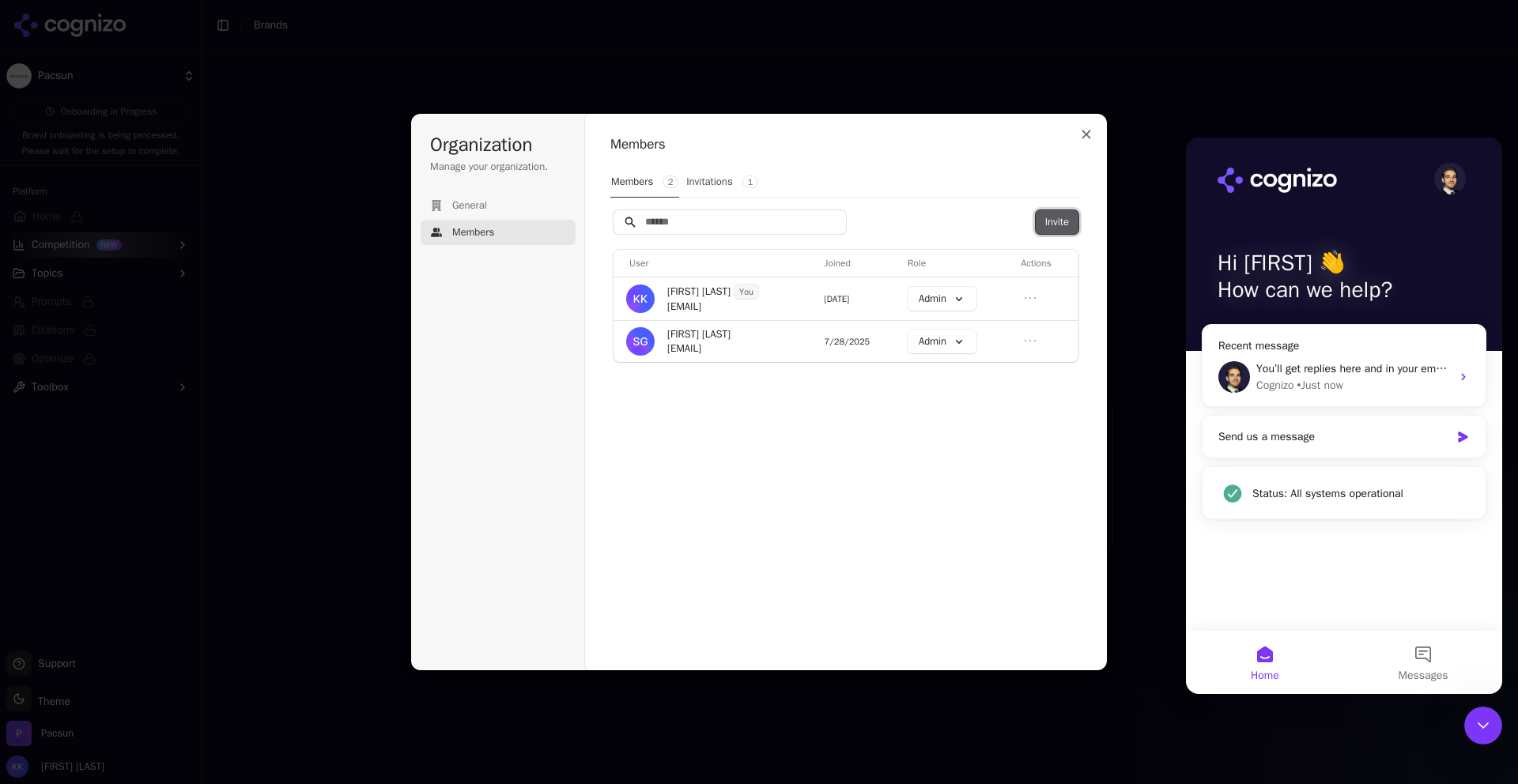 click on "Invite" at bounding box center [1057, 222] 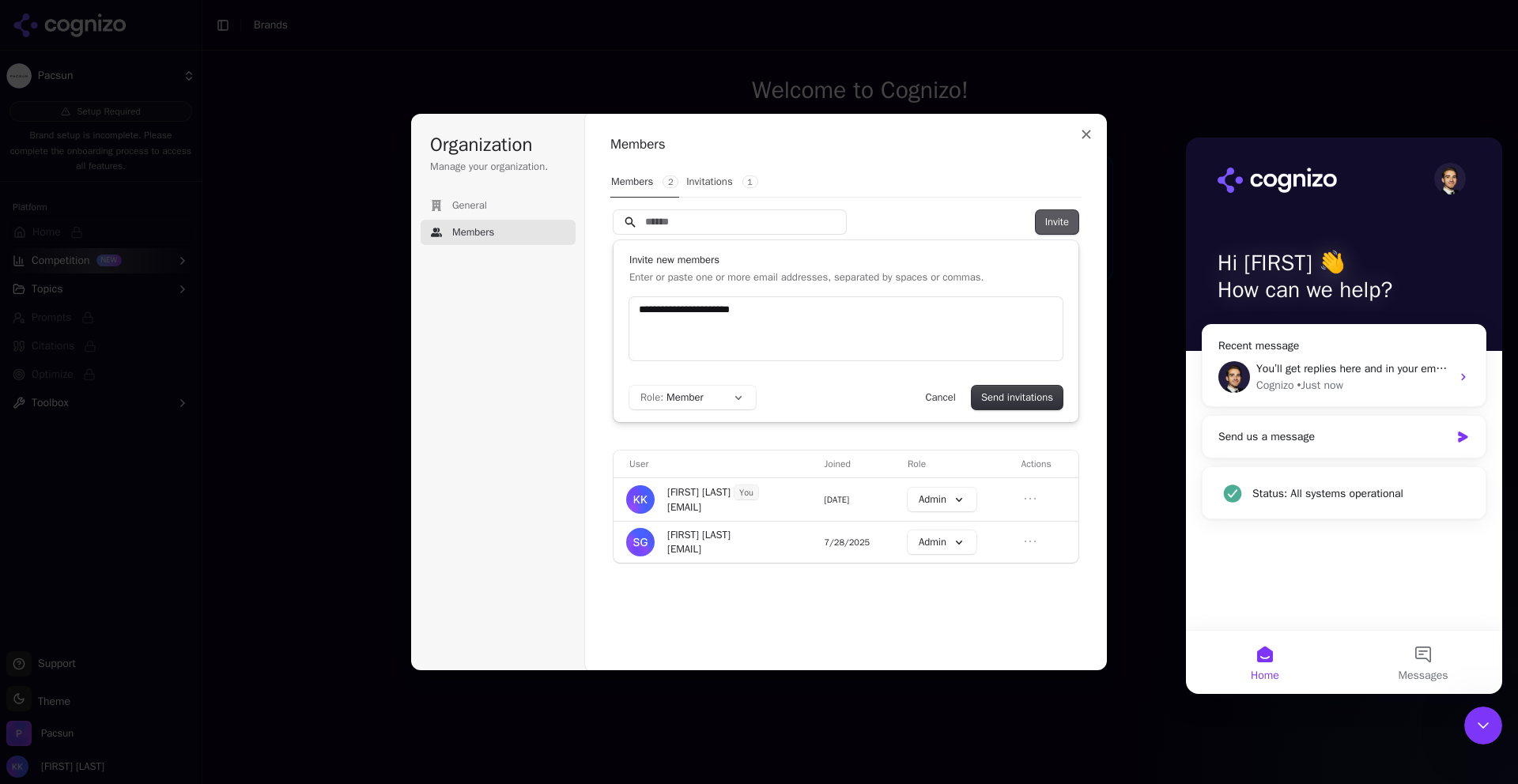 type on "**********" 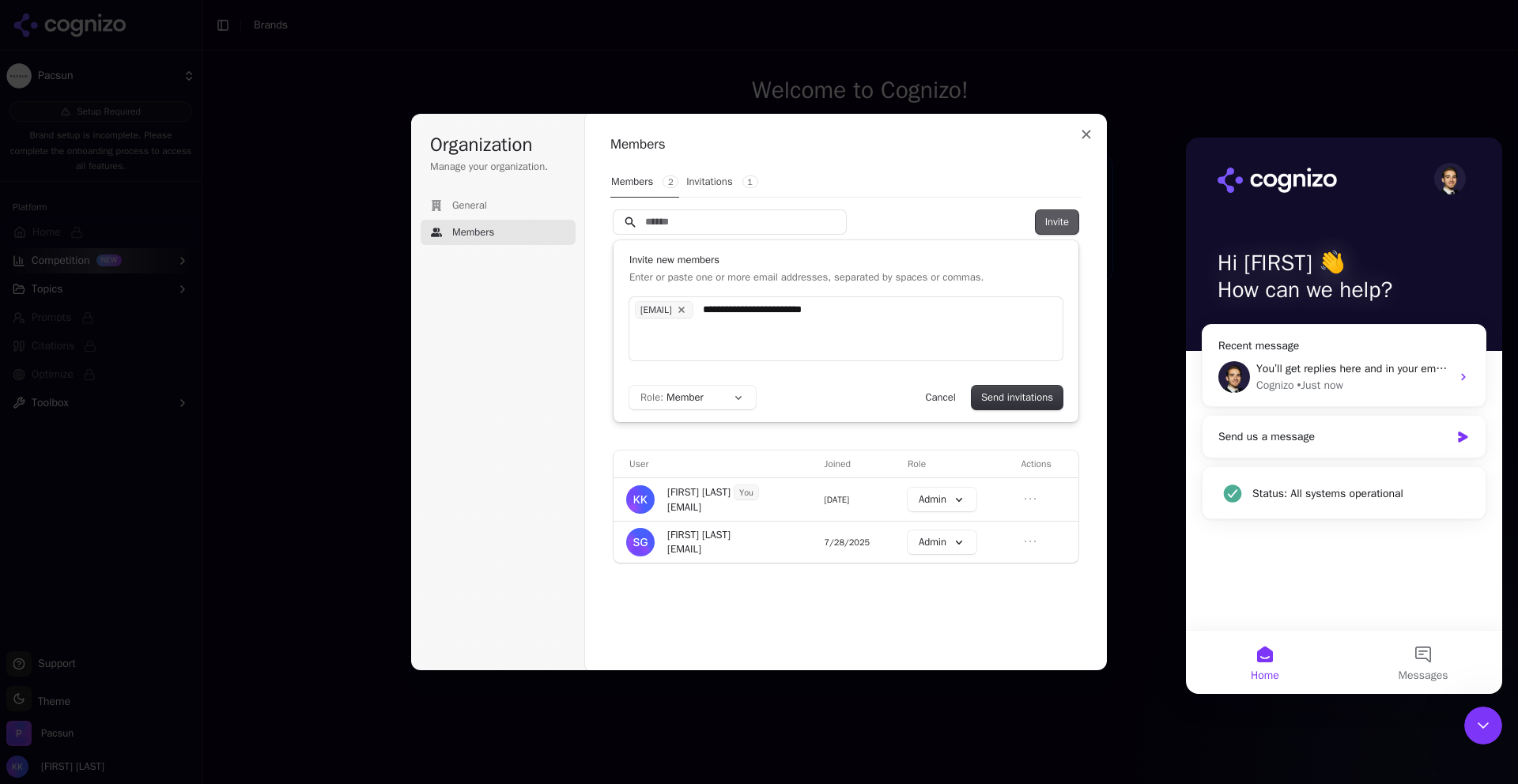 type on "**********" 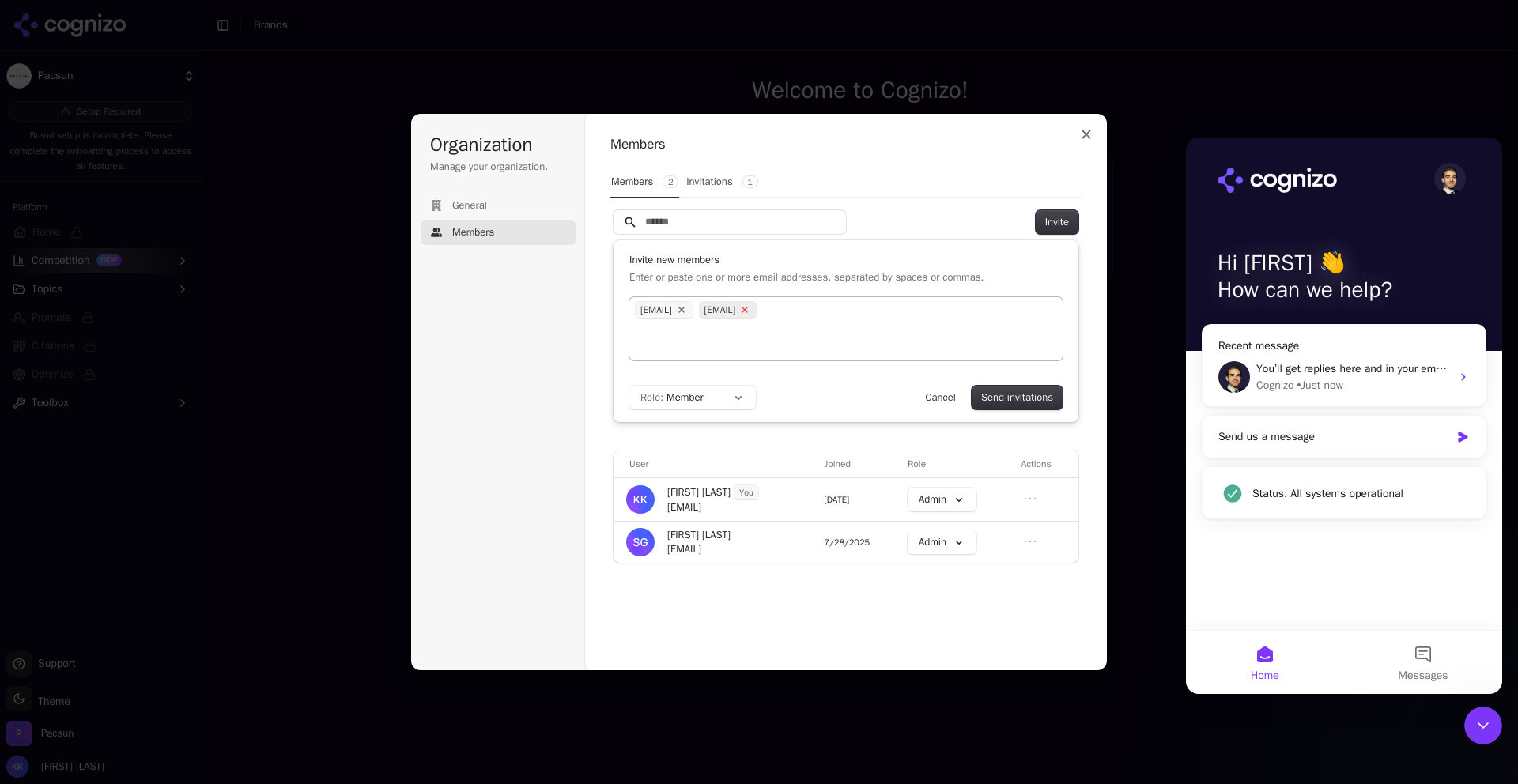 click 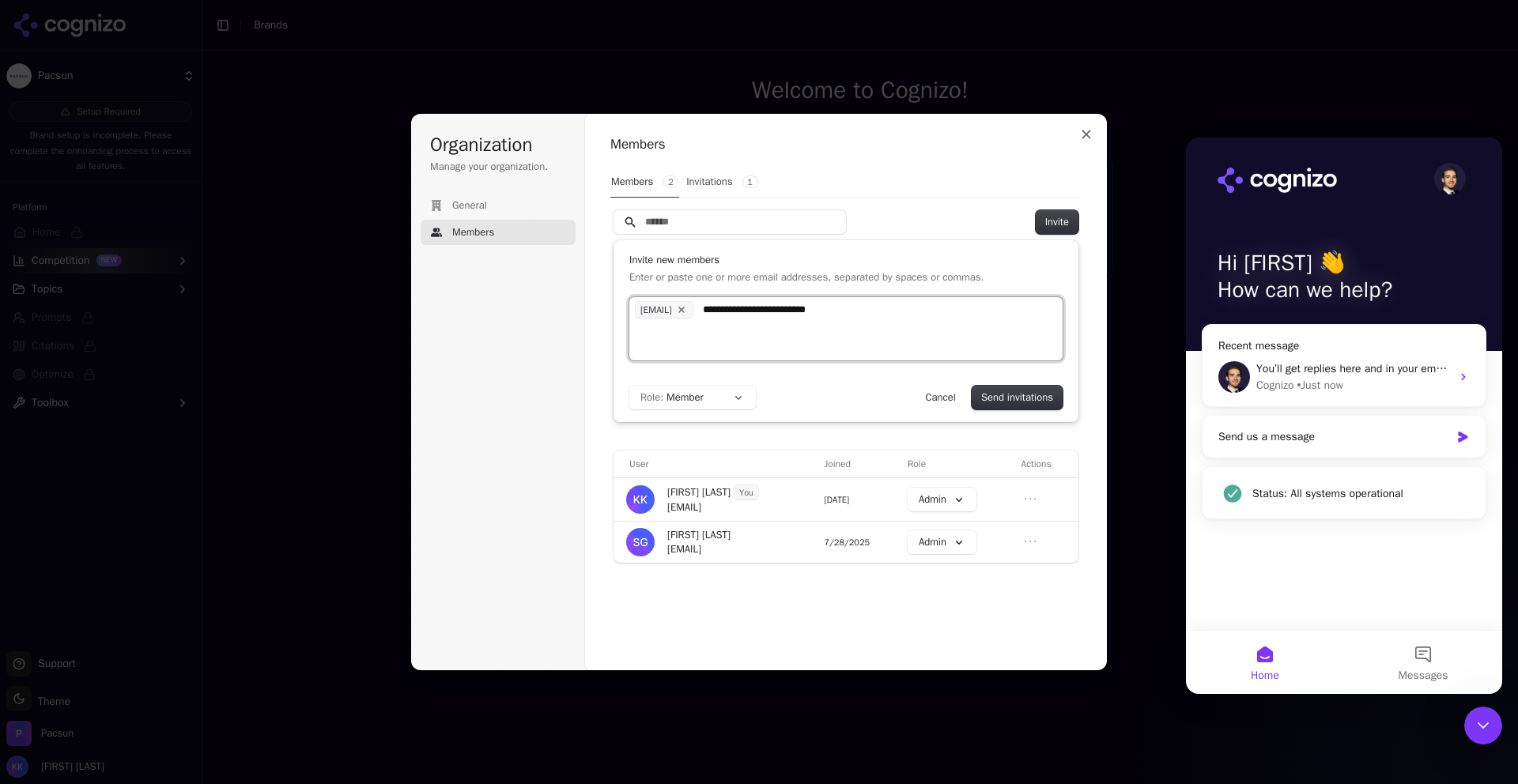 type on "**********" 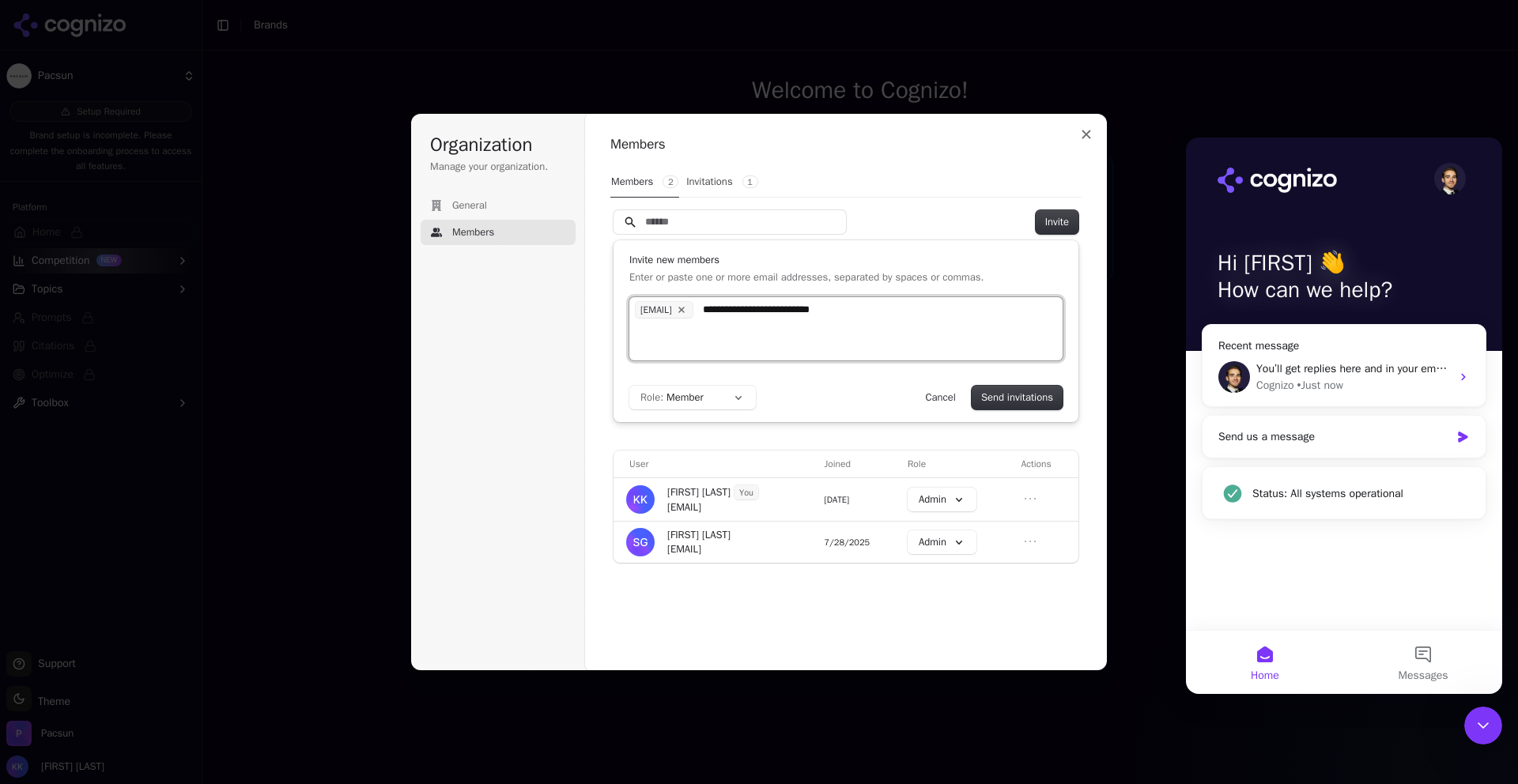 type 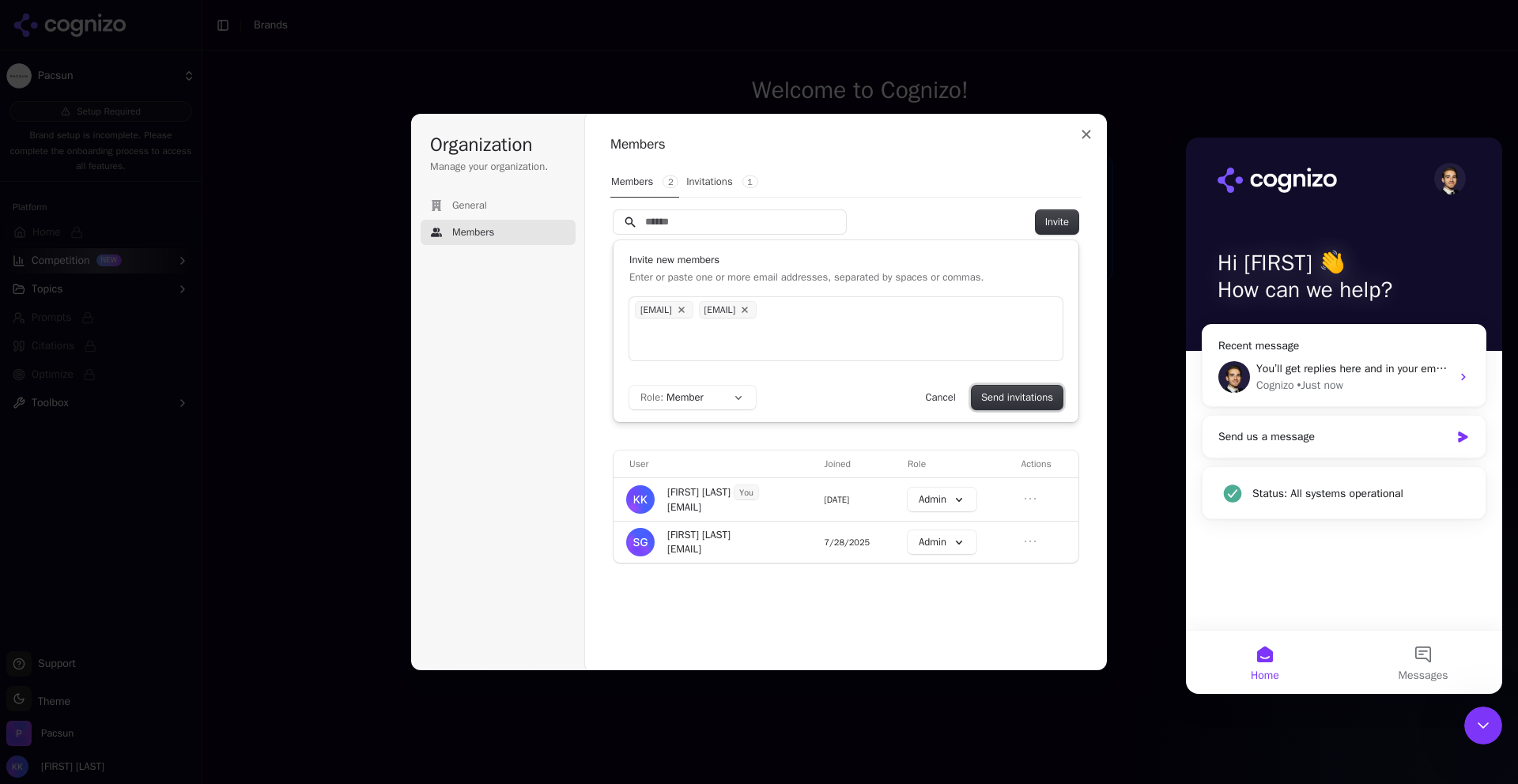 click on "Send invitations" at bounding box center [1017, 398] 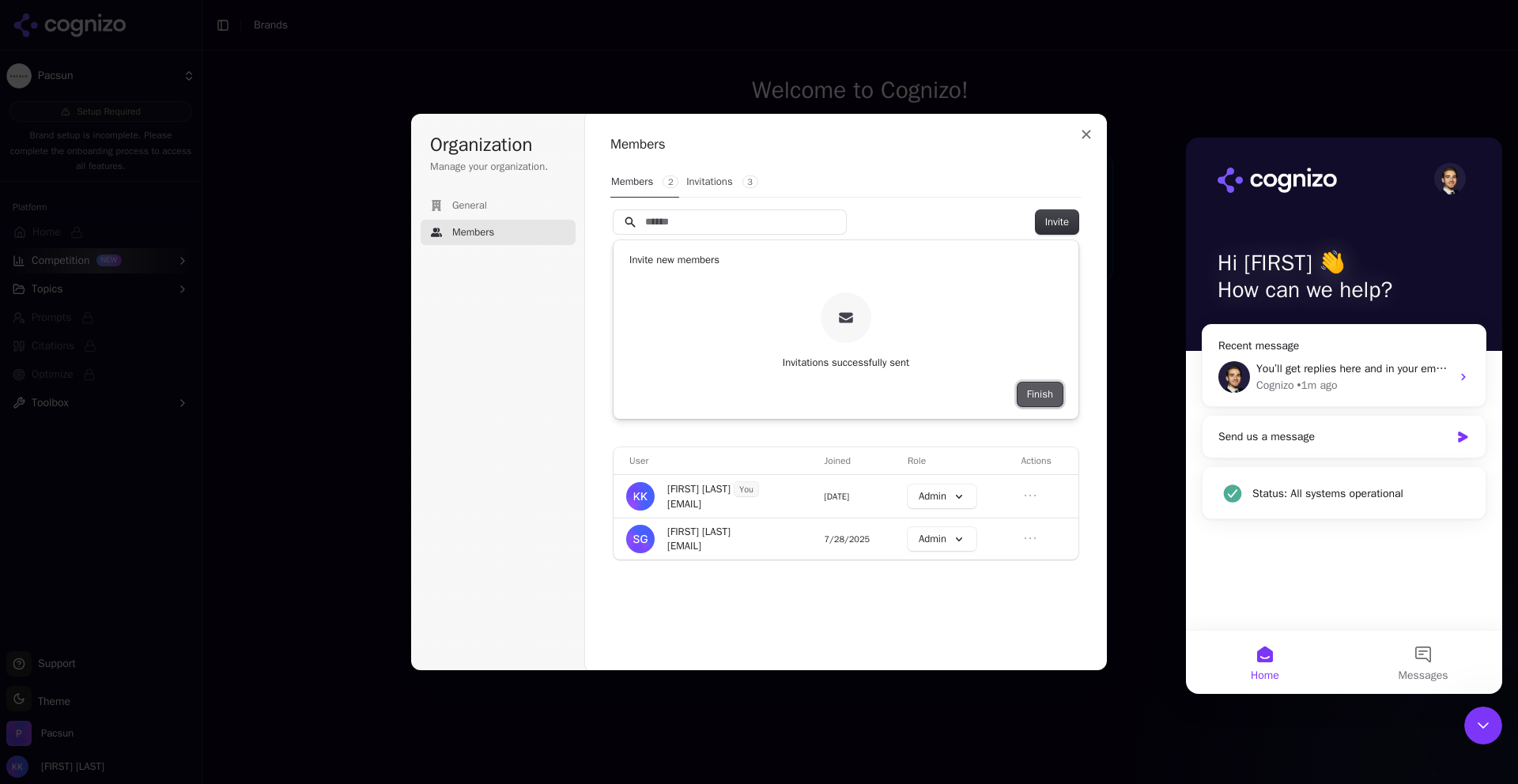 click on "Finish" at bounding box center (1040, 394) 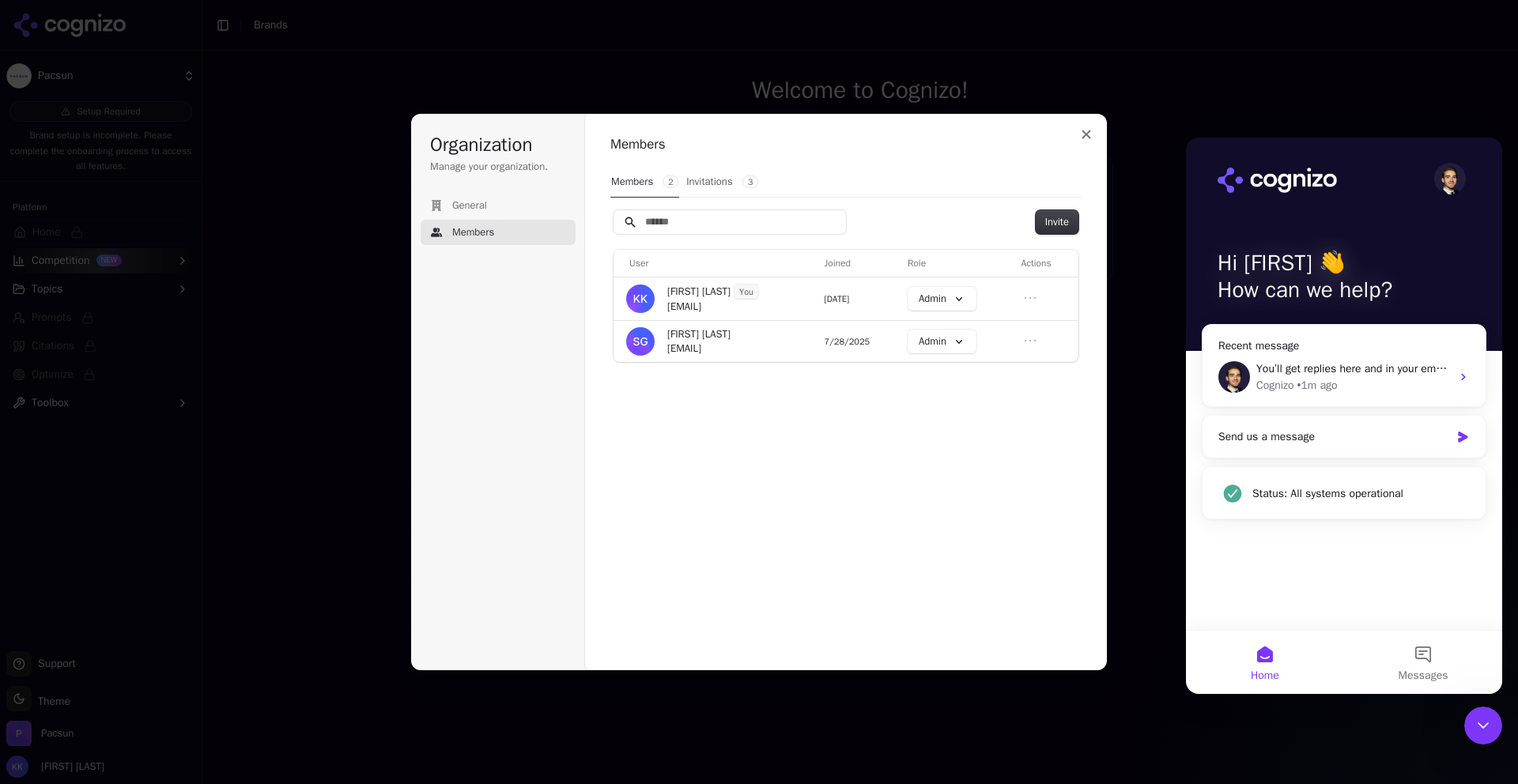 click on "Invitations 3" at bounding box center (722, 182) 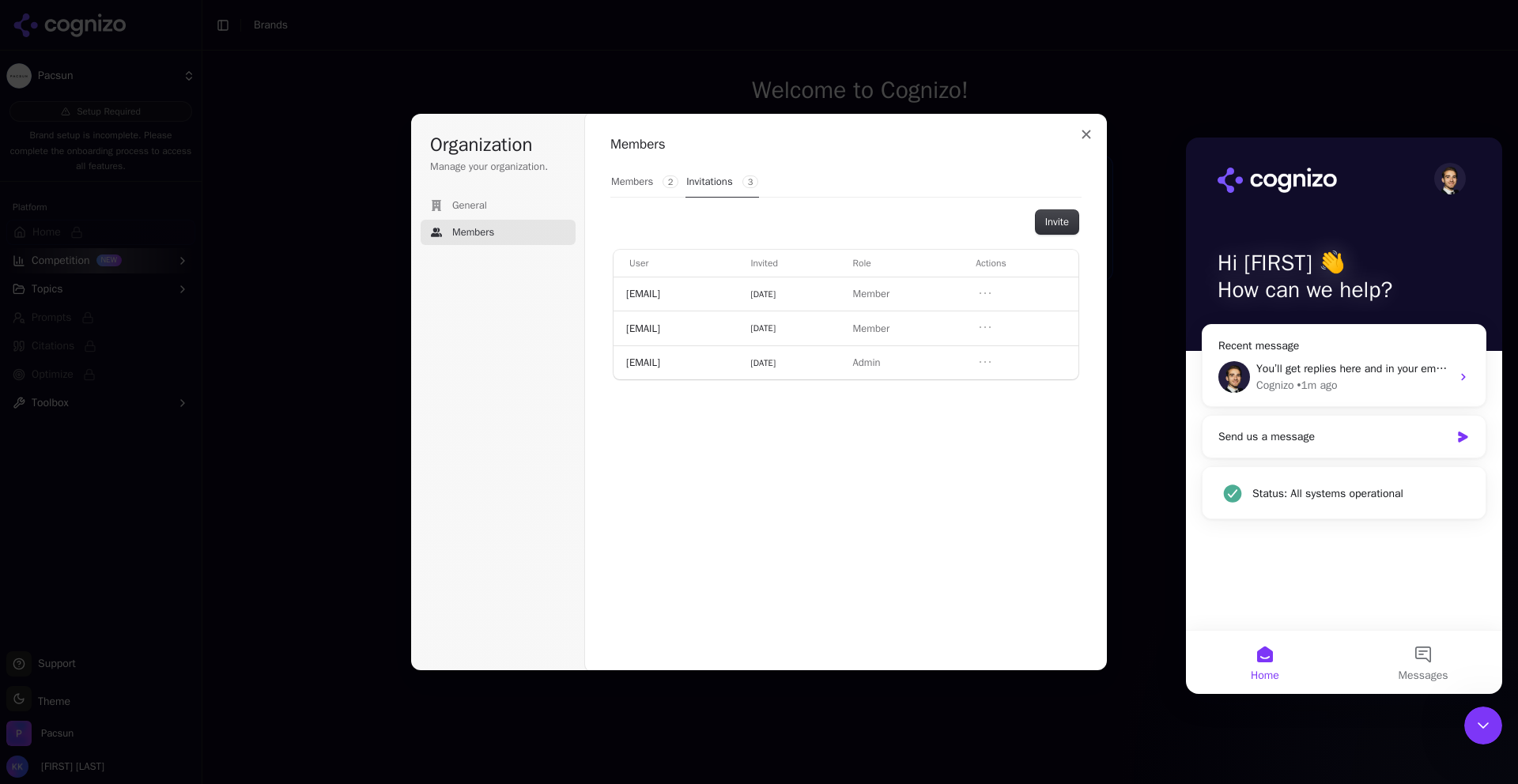 click on "Members 2" at bounding box center (644, 182) 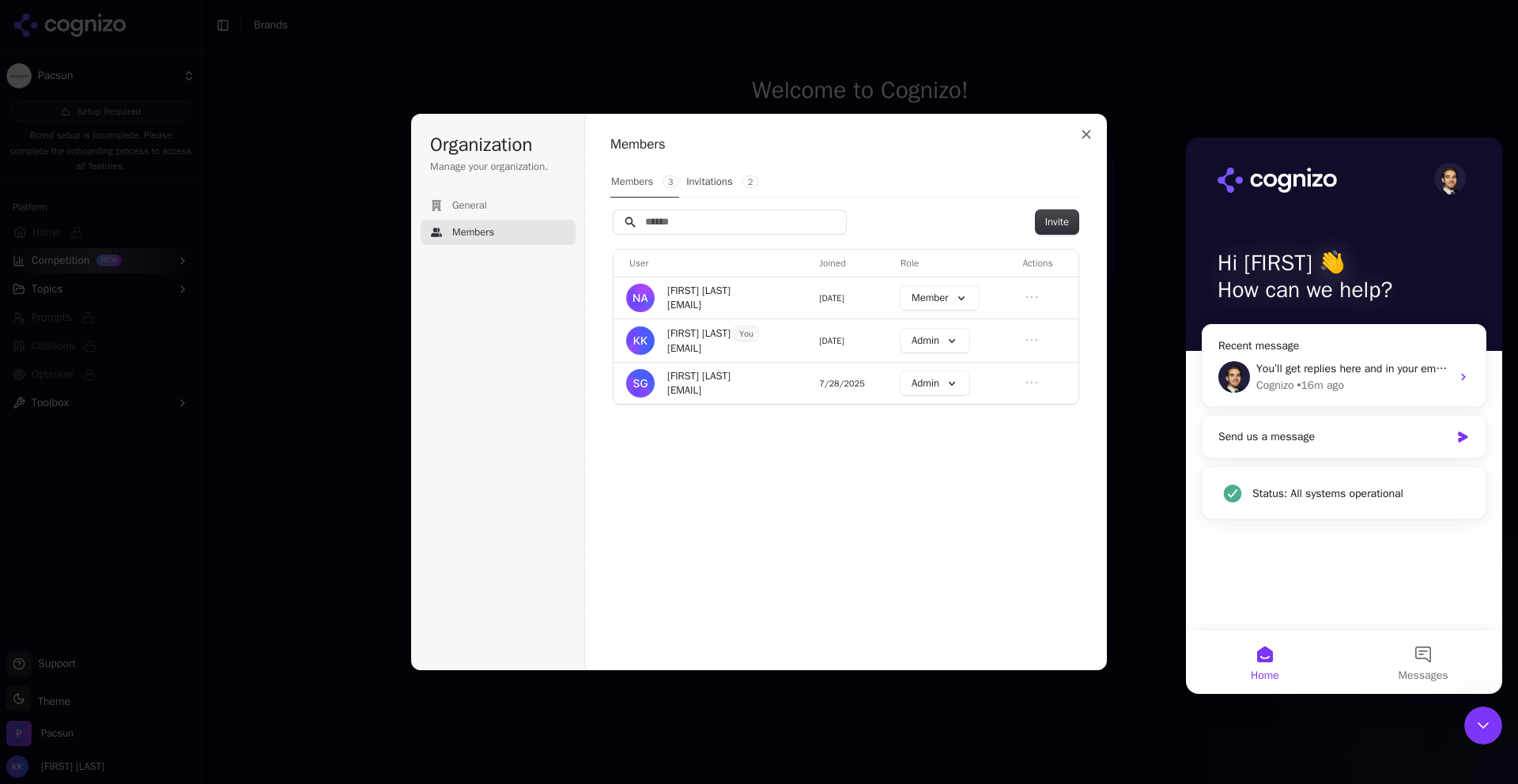 click on "Members 3" at bounding box center (644, 182) 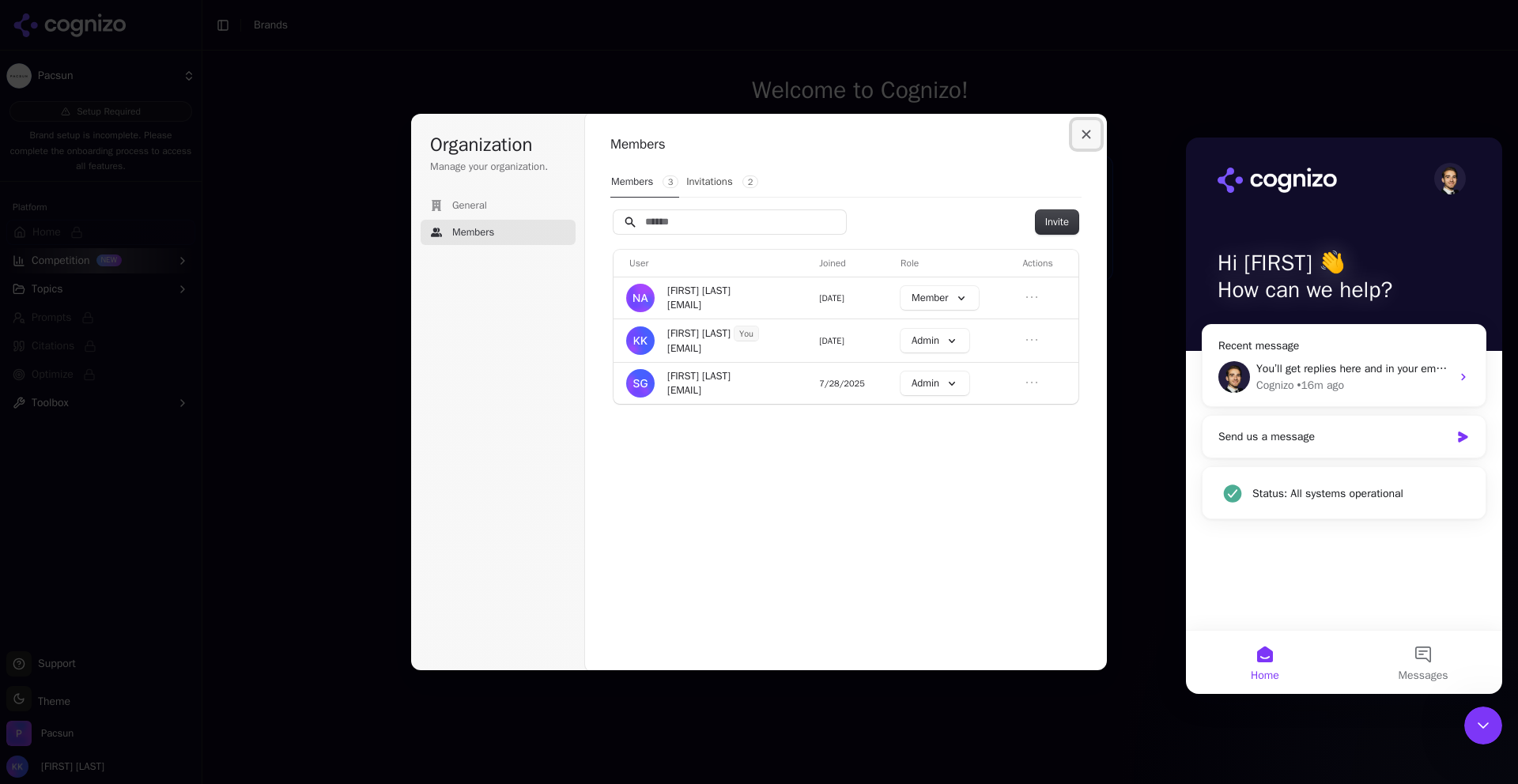 click 